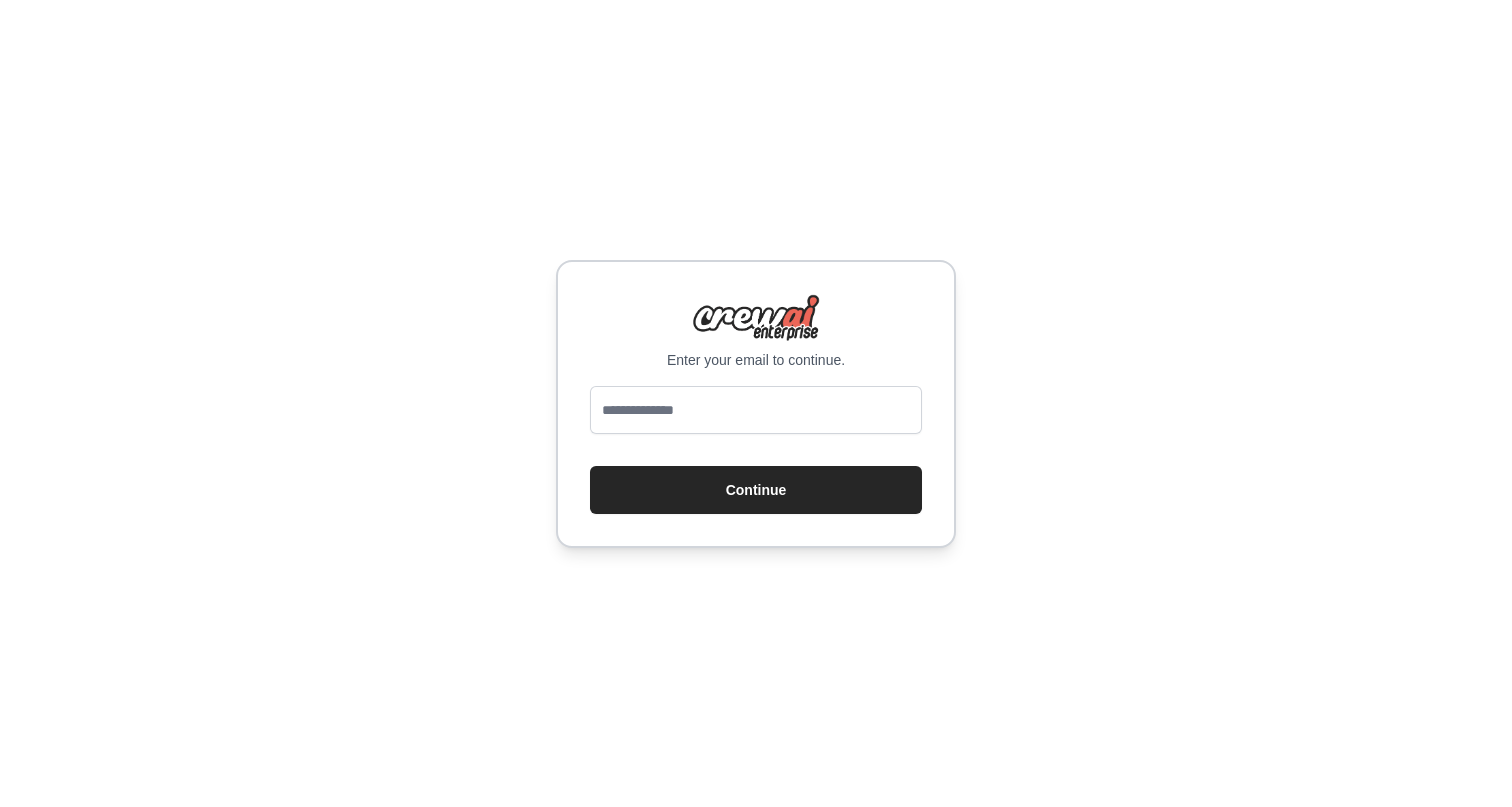 scroll, scrollTop: 0, scrollLeft: 0, axis: both 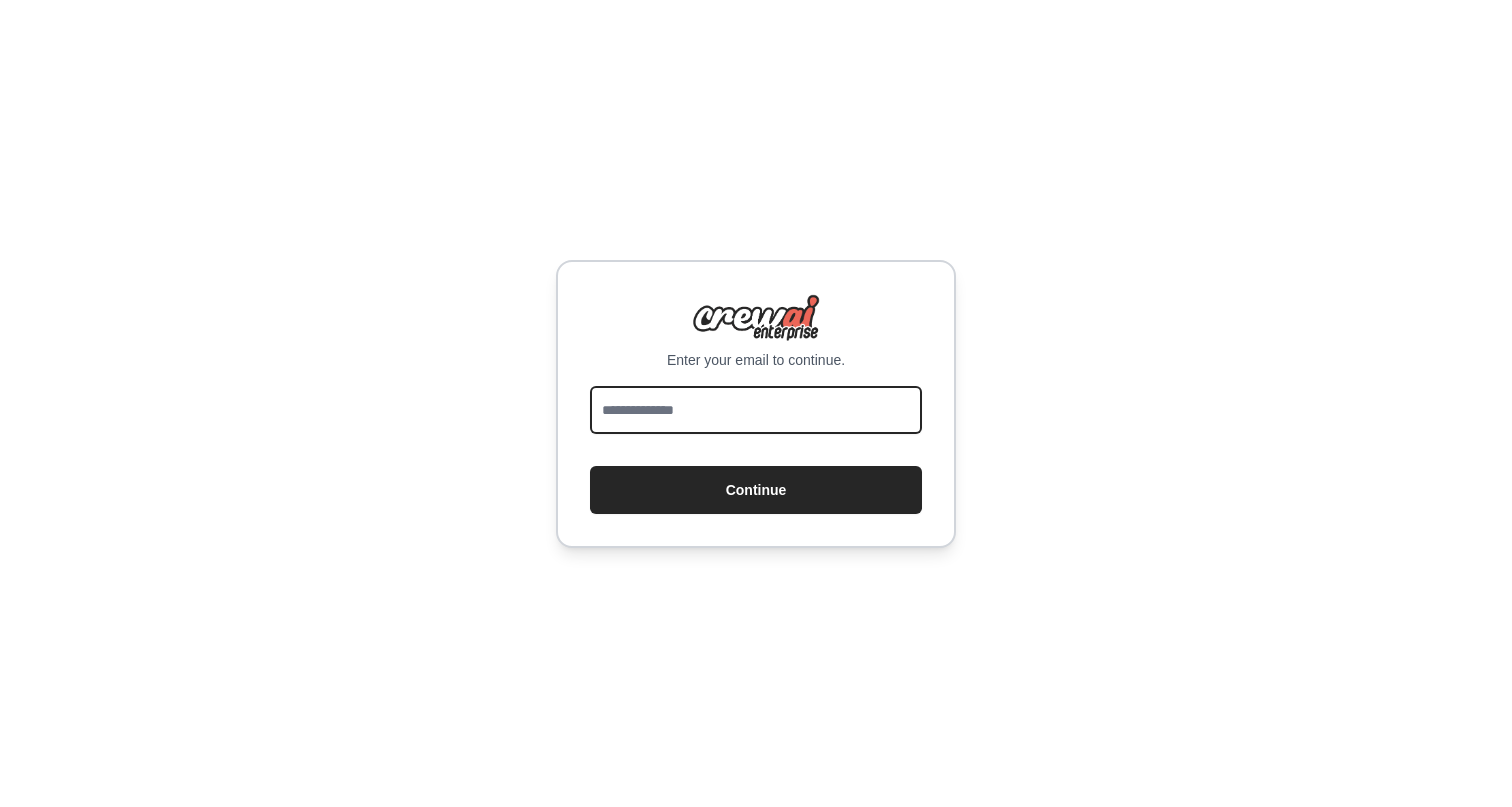 paste on "**********" 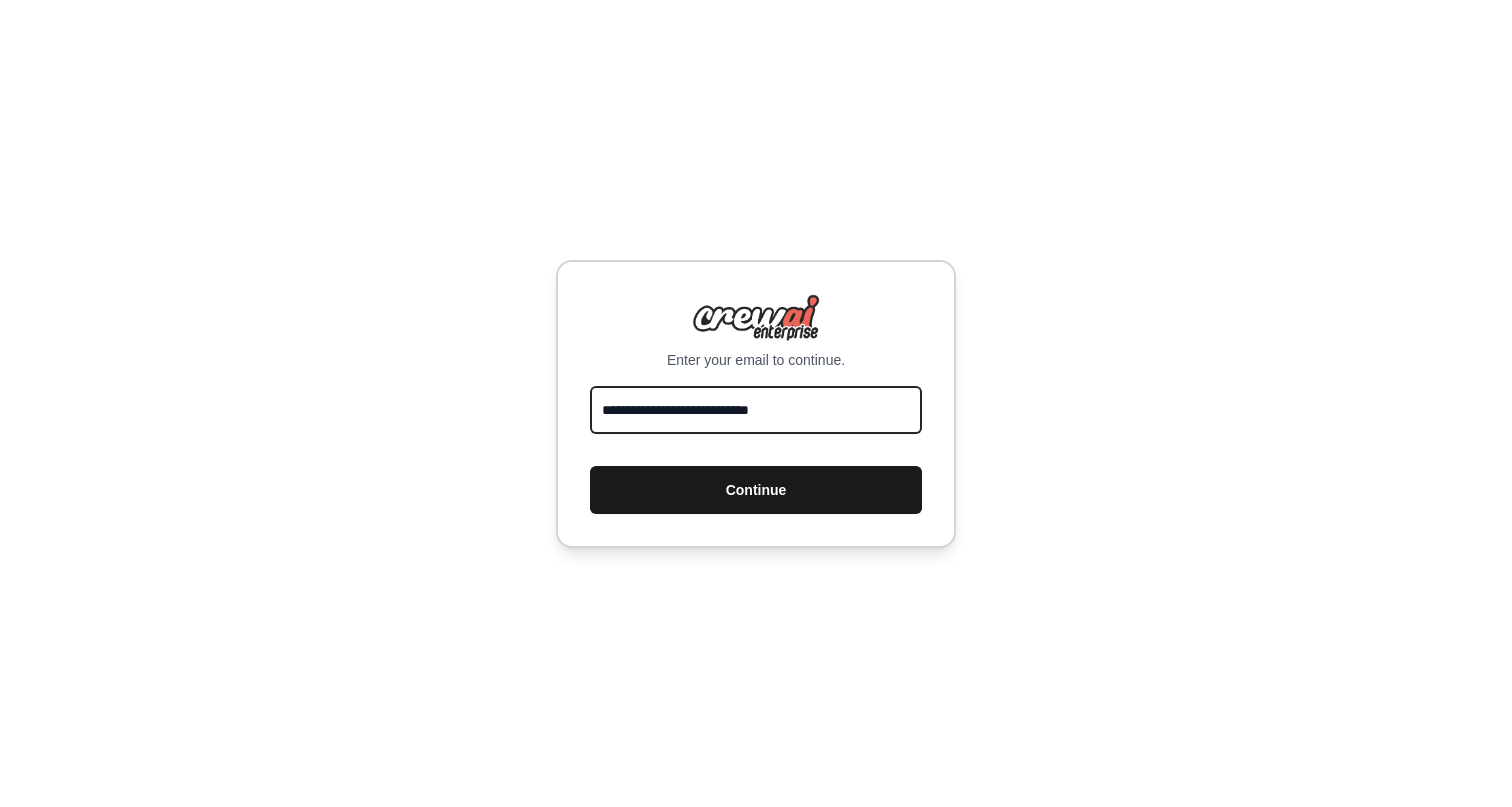 type on "**********" 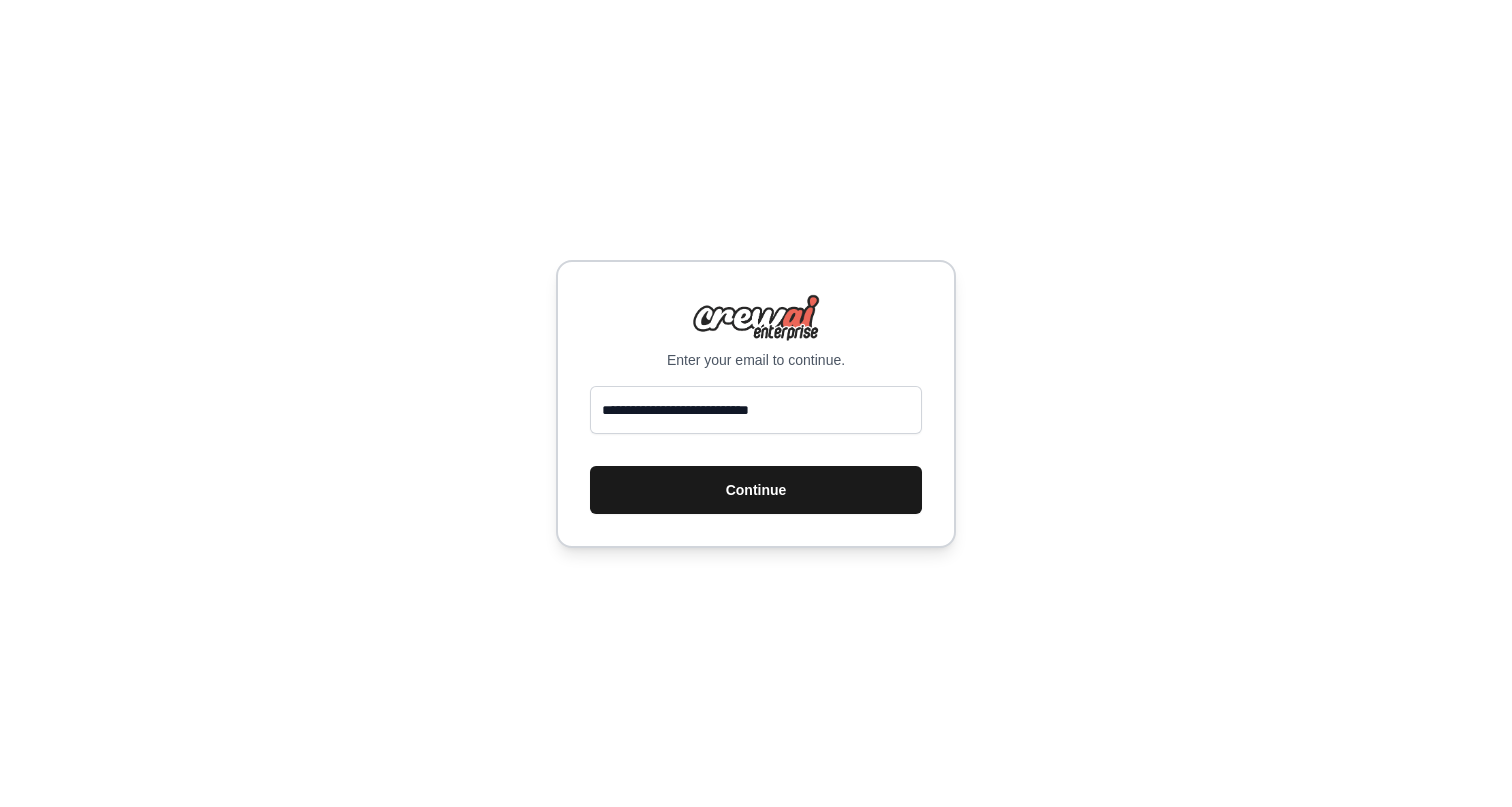 click on "Continue" at bounding box center (756, 490) 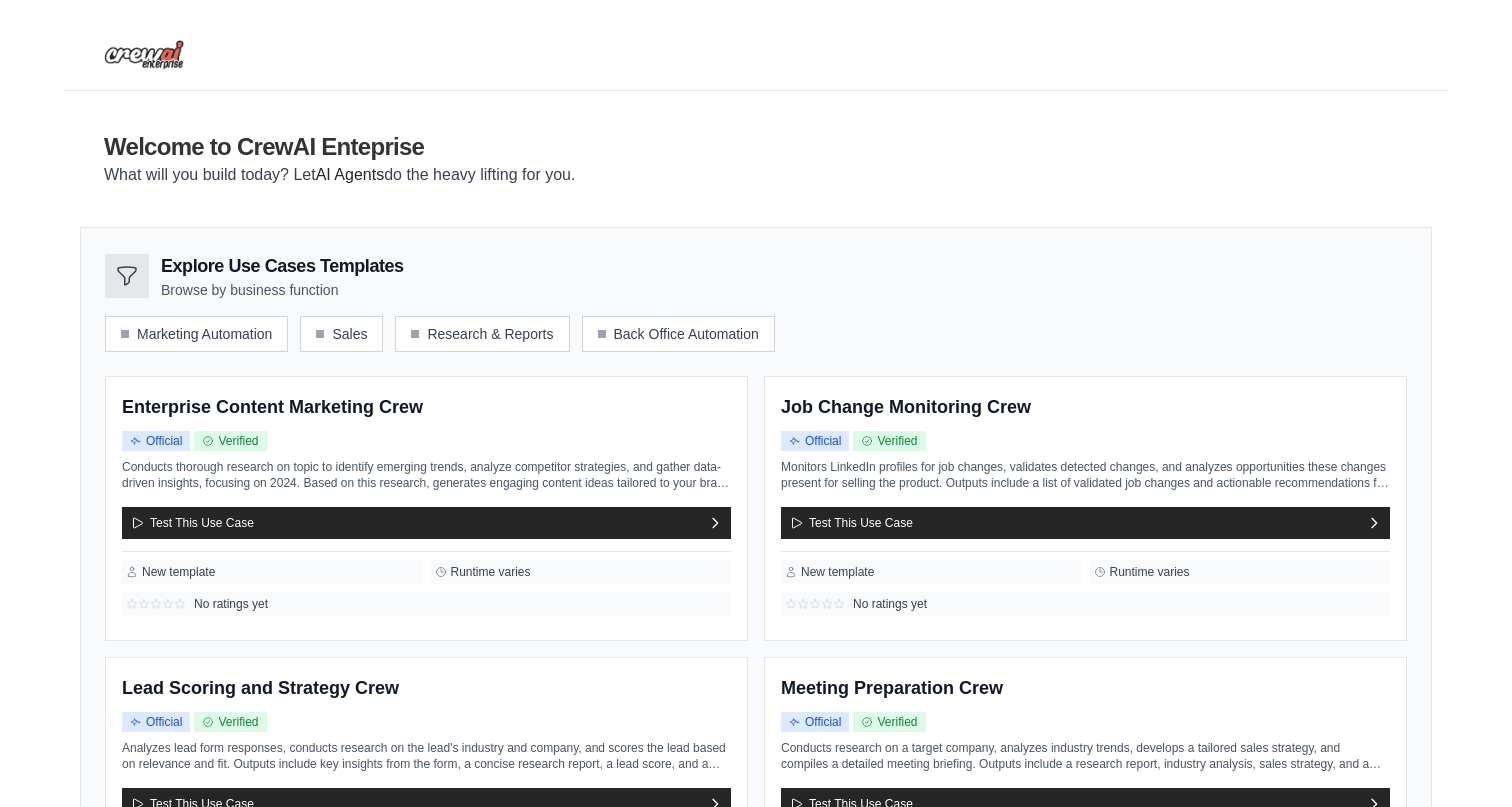 scroll, scrollTop: 0, scrollLeft: 0, axis: both 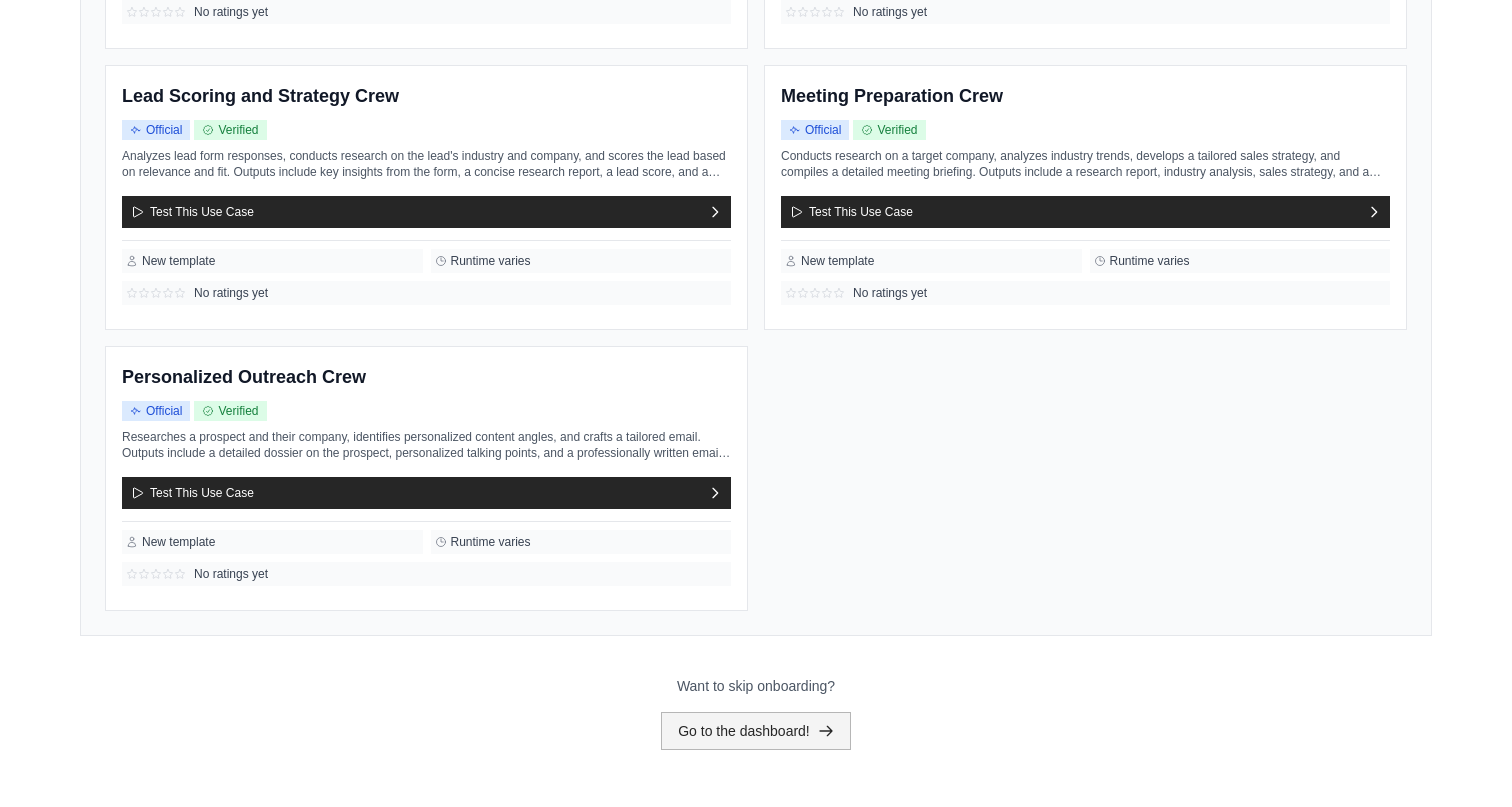 click on "Go to the dashboard!" at bounding box center (756, 731) 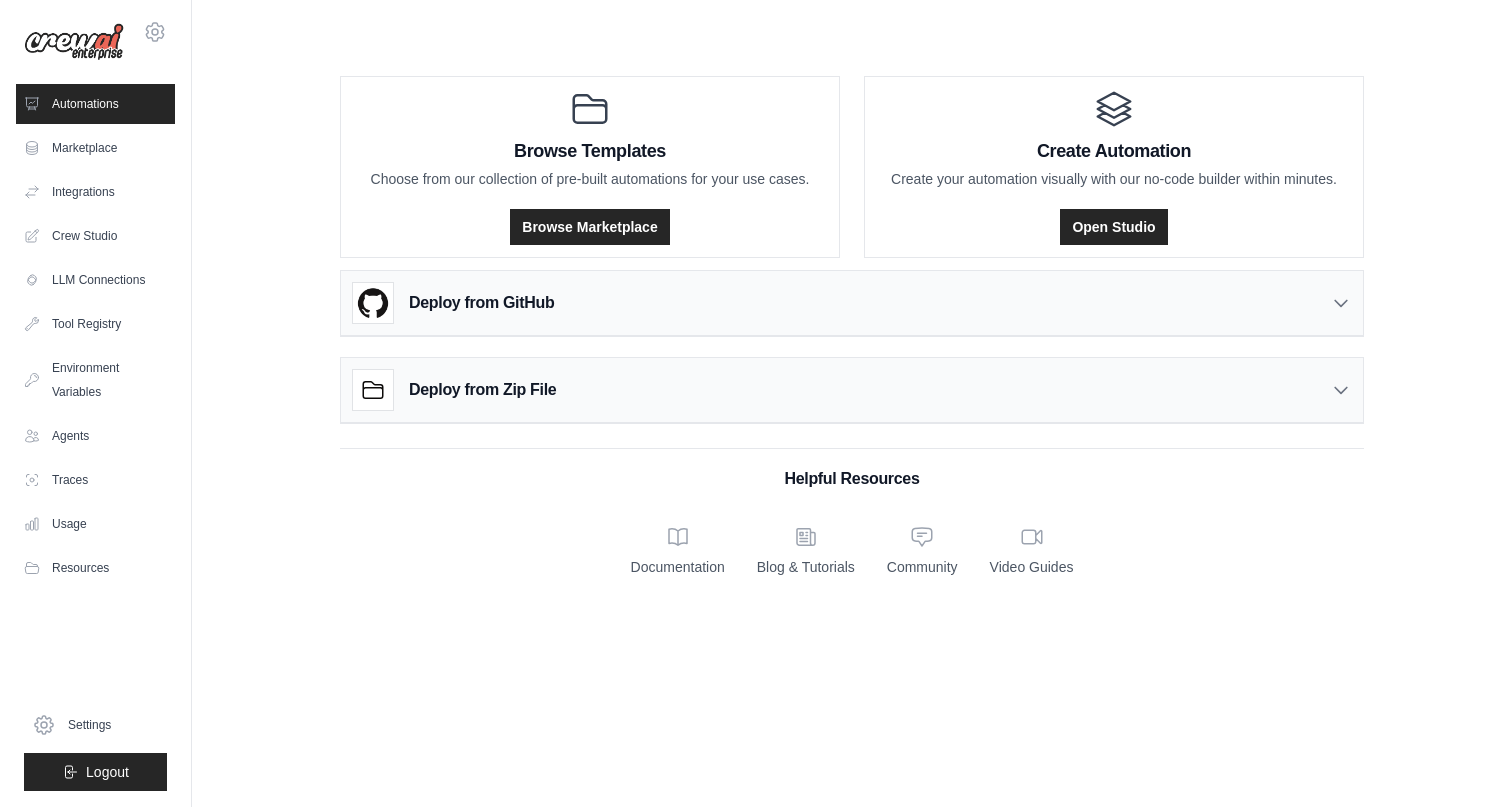 scroll, scrollTop: 0, scrollLeft: 0, axis: both 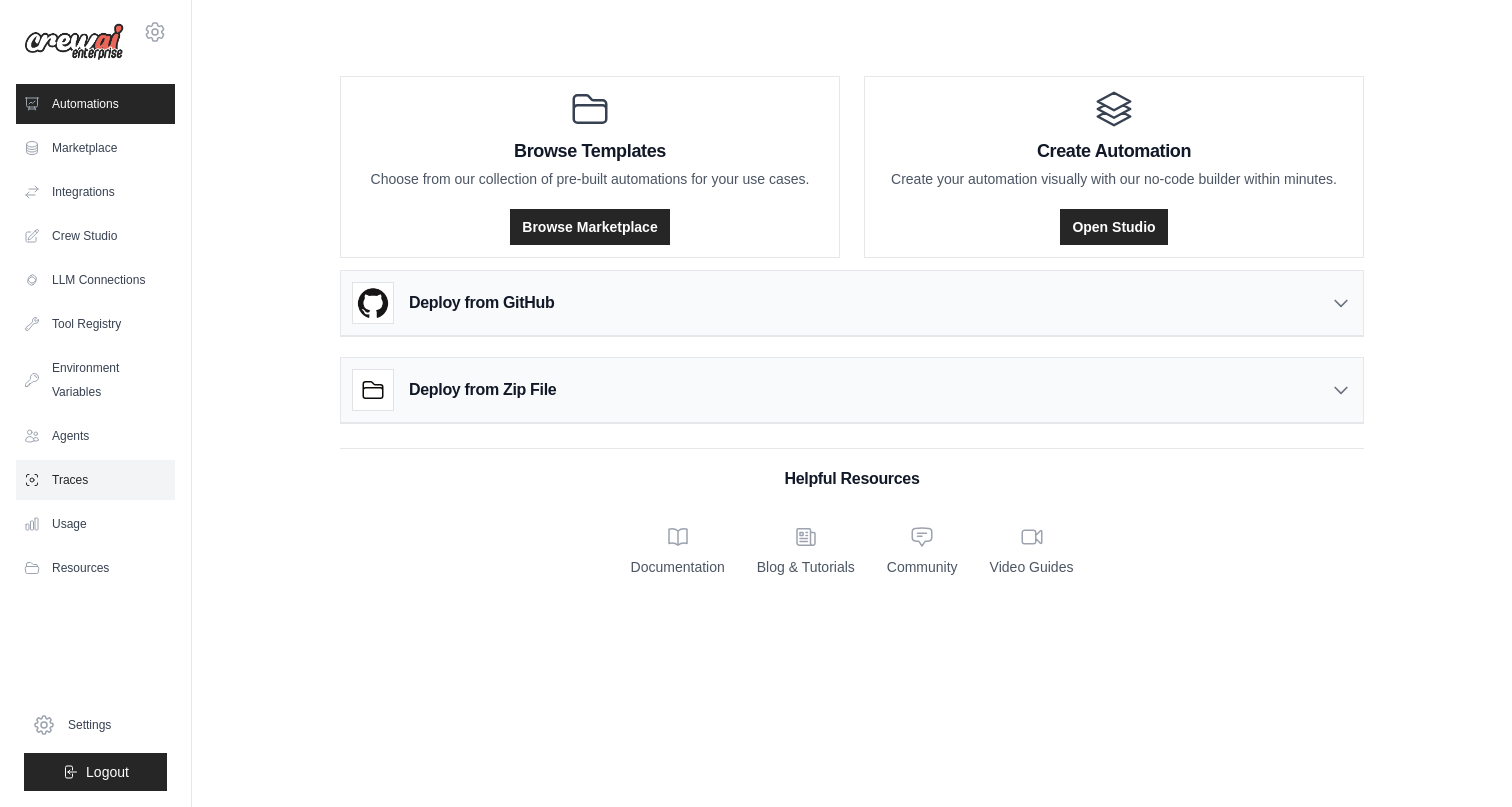 click on "Traces" at bounding box center (95, 480) 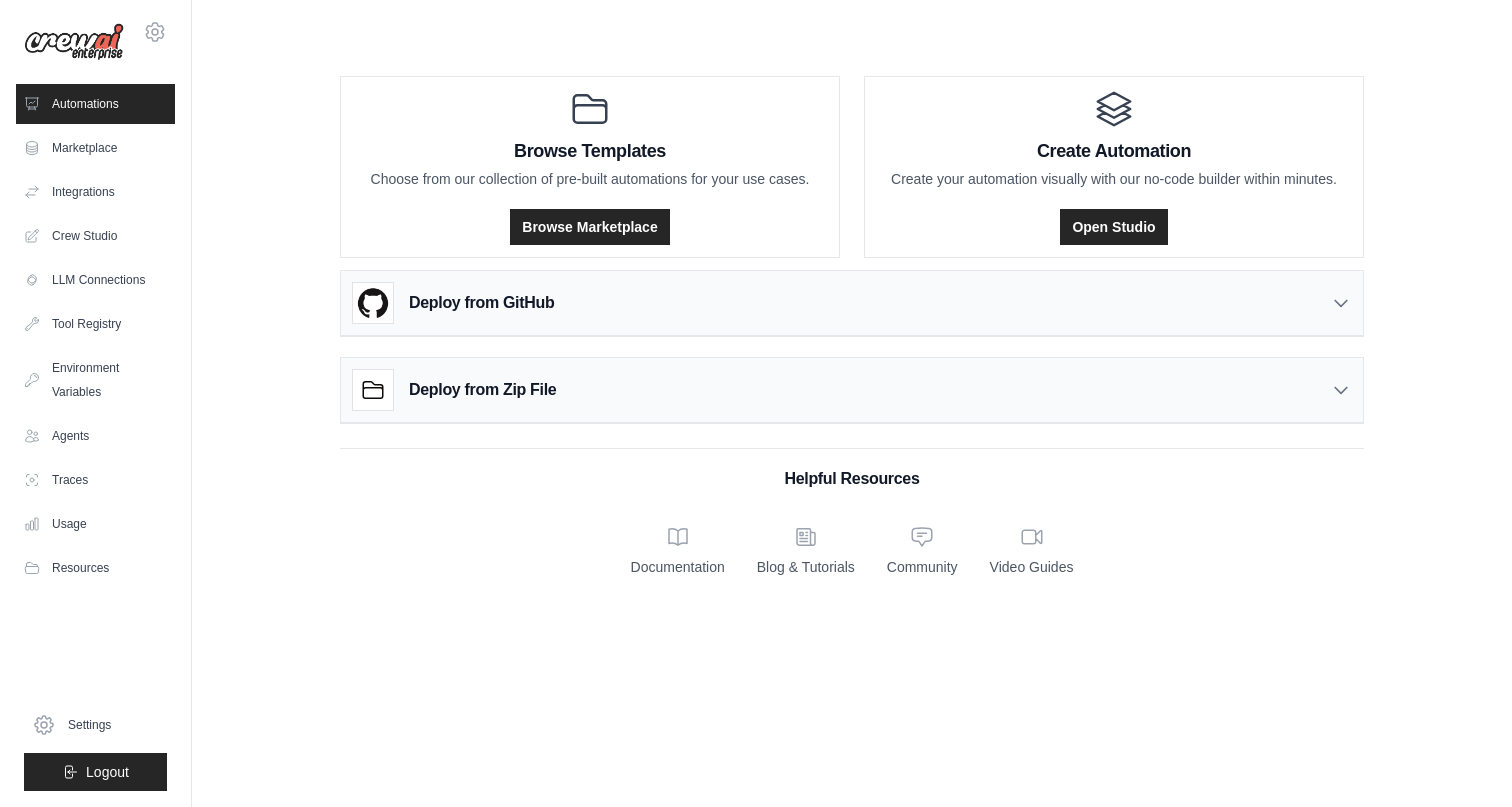 scroll, scrollTop: 0, scrollLeft: 0, axis: both 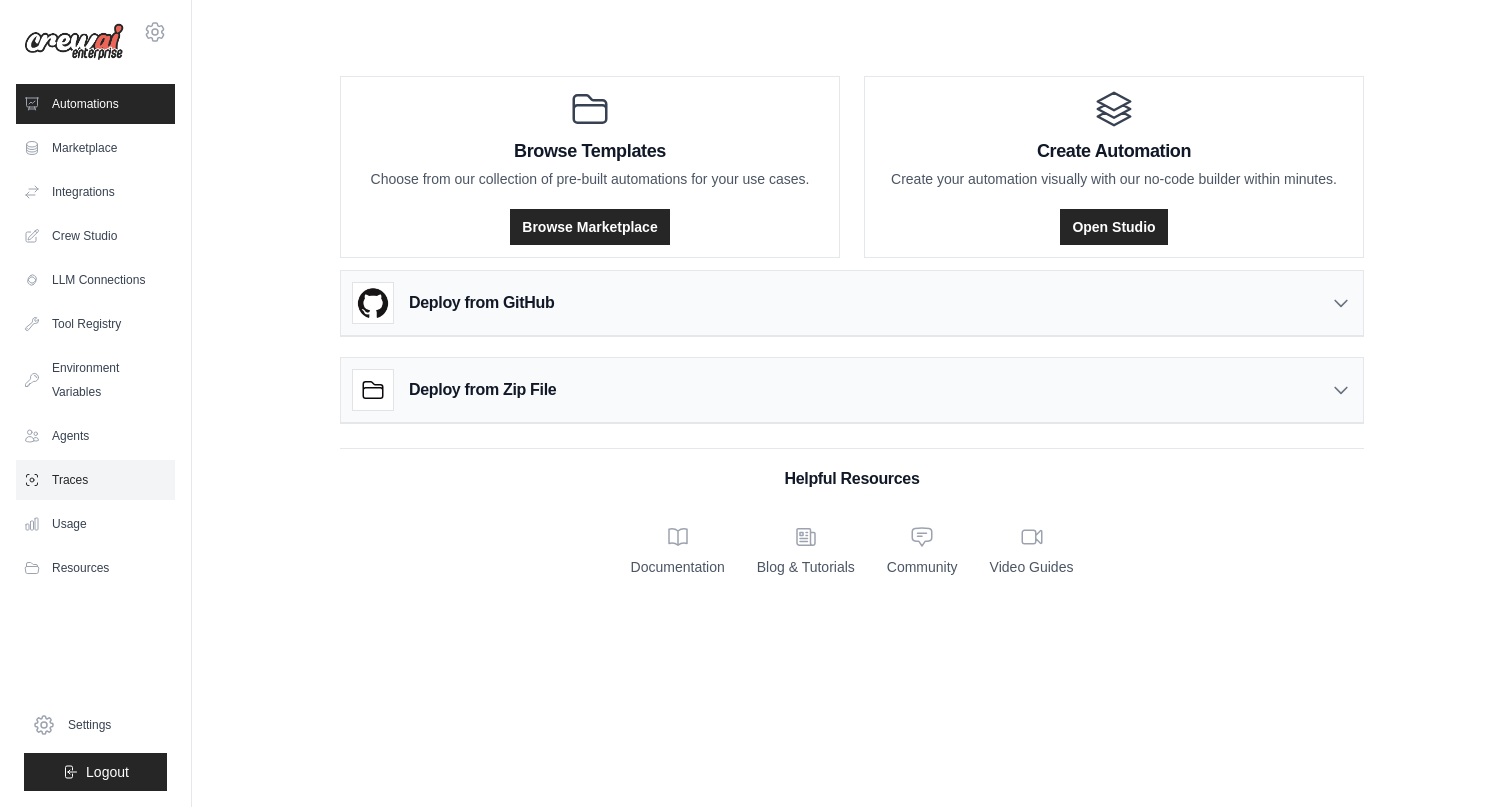 click on "Traces" at bounding box center [95, 480] 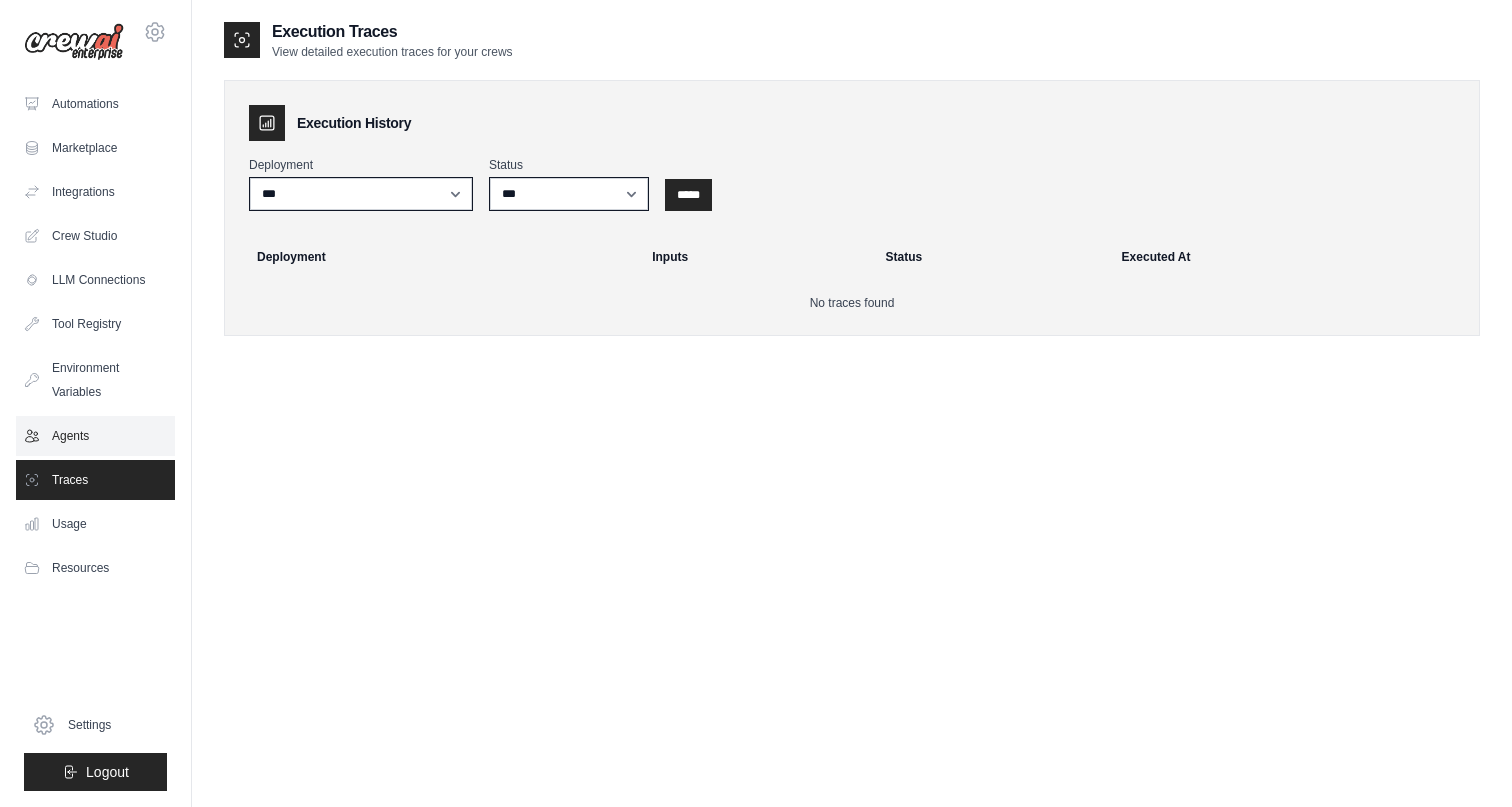 click on "Agents" at bounding box center [95, 436] 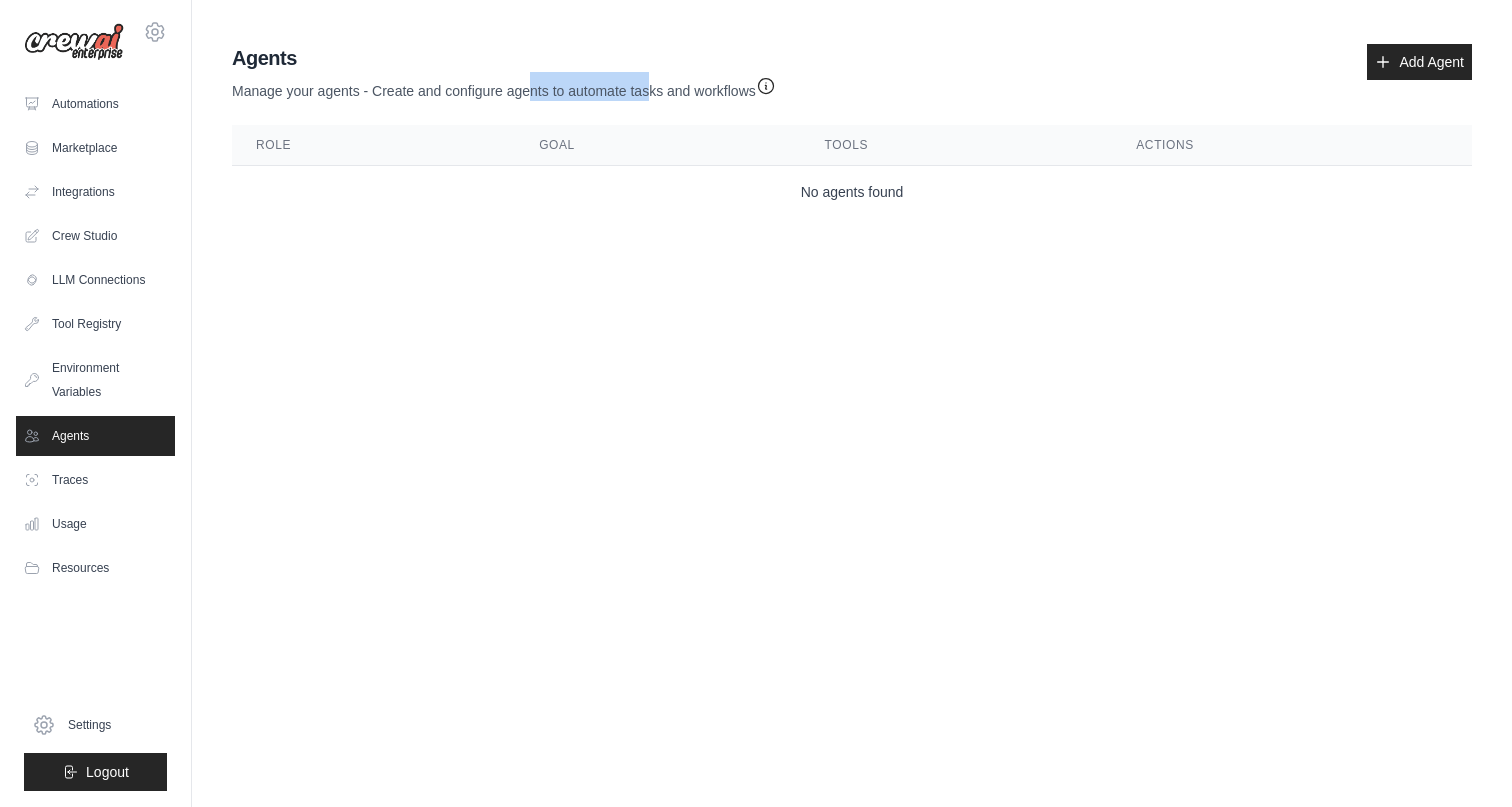drag, startPoint x: 528, startPoint y: 94, endPoint x: 649, endPoint y: 88, distance: 121.14867 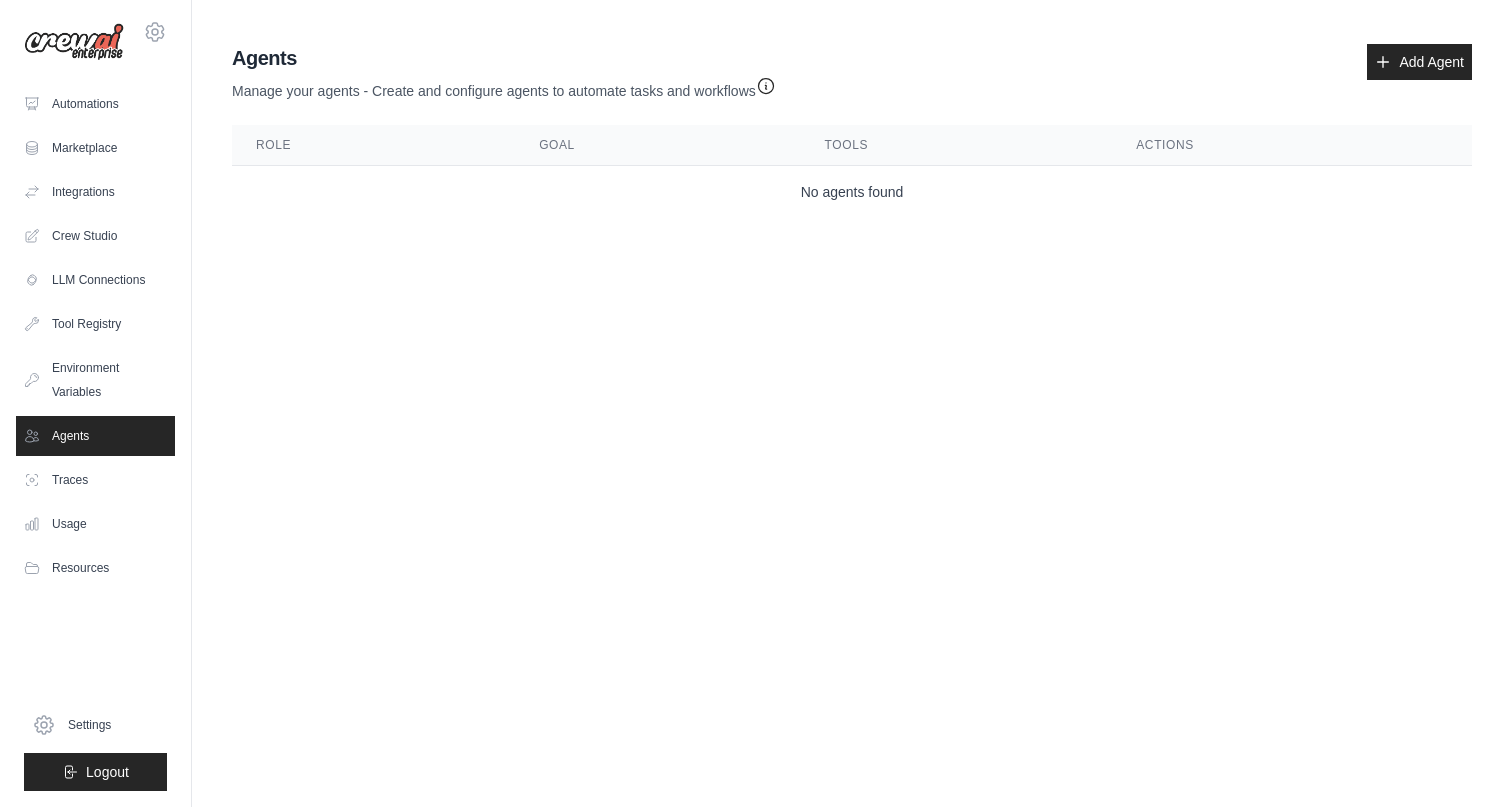 click on "Manage your agents - Create and configure agents to automate tasks
and workflows" at bounding box center (504, 86) 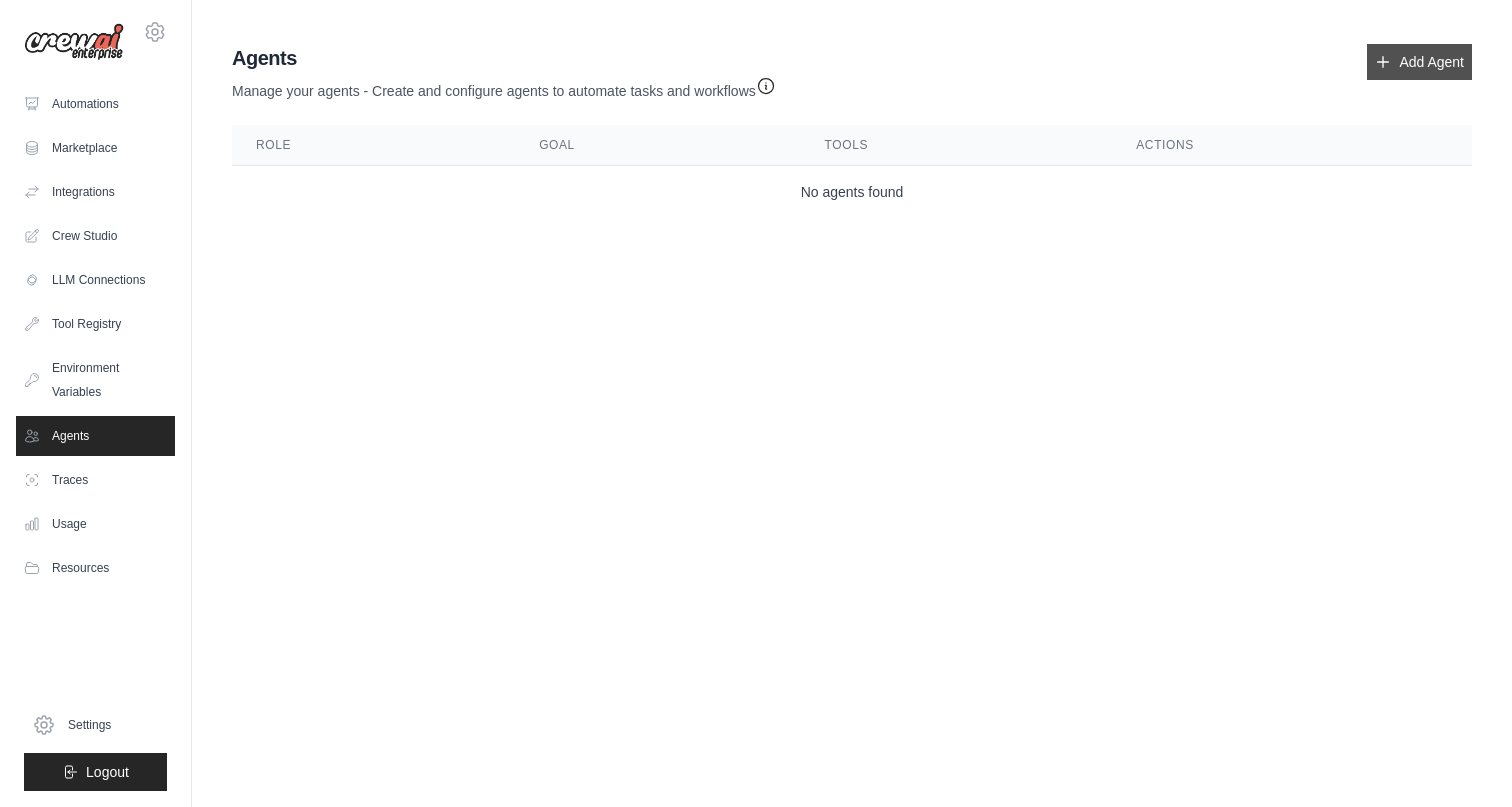 click on "Add Agent" at bounding box center [1419, 62] 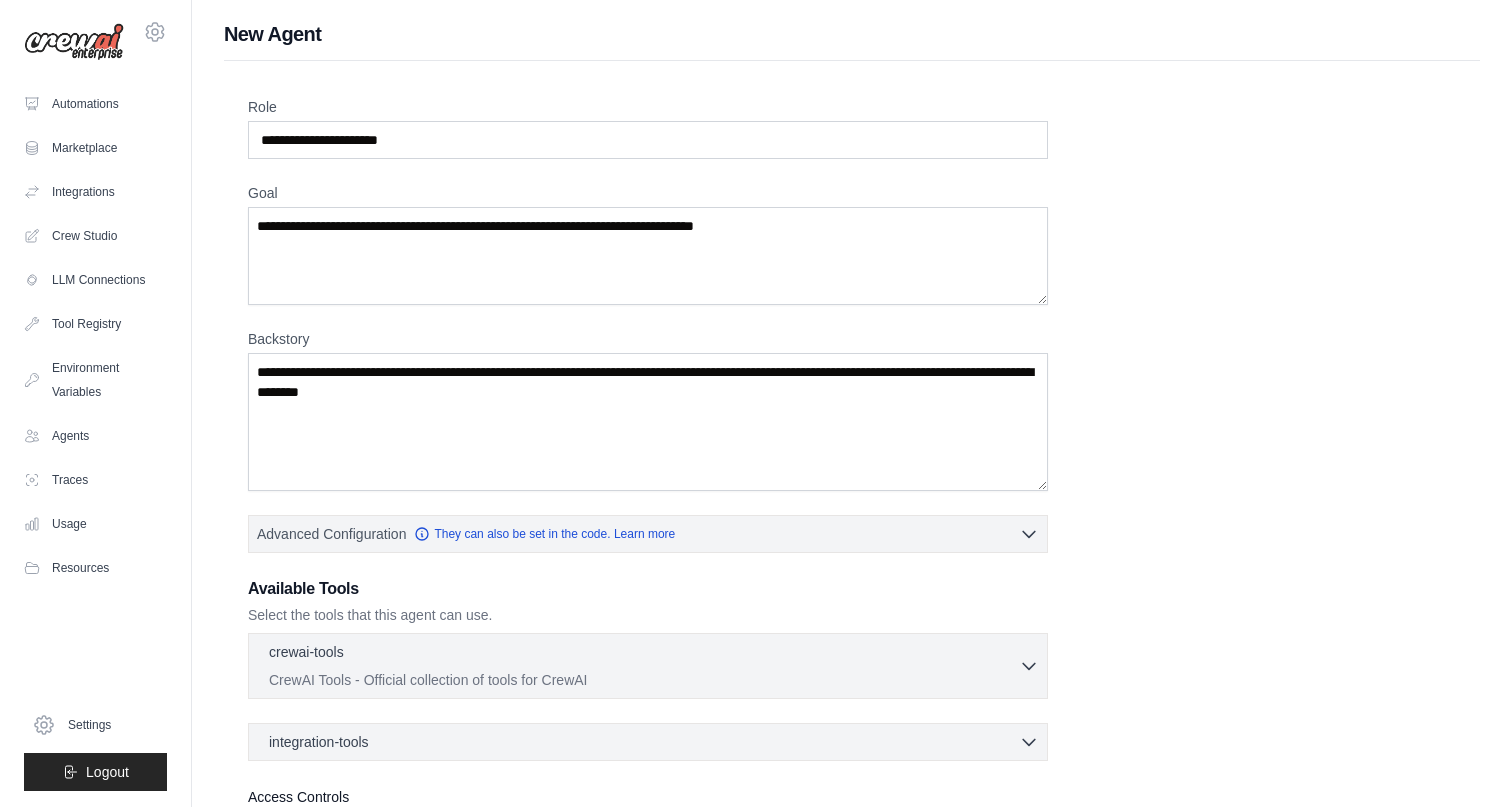 scroll, scrollTop: 0, scrollLeft: 0, axis: both 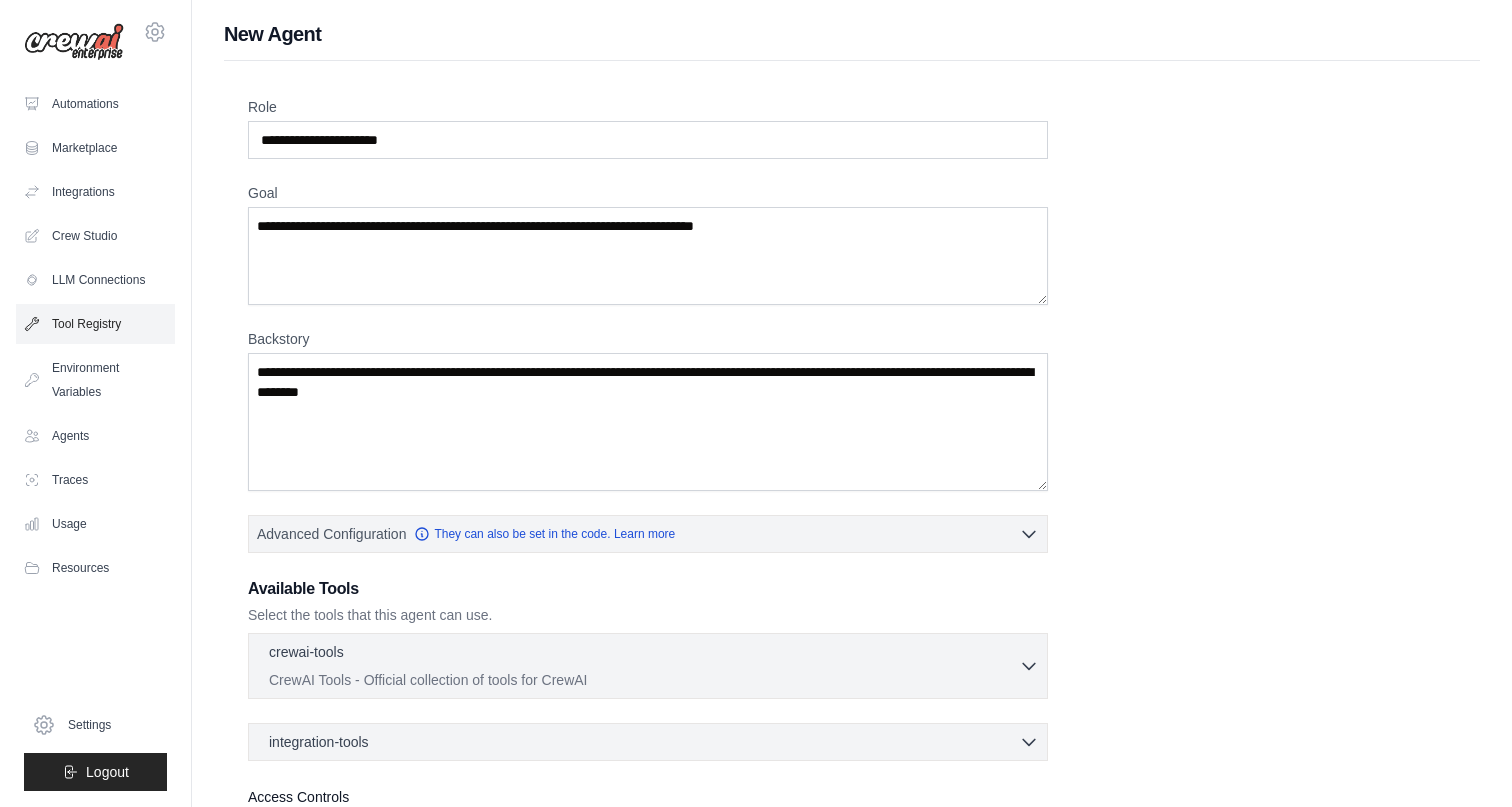 click on "Tool Registry" at bounding box center [95, 324] 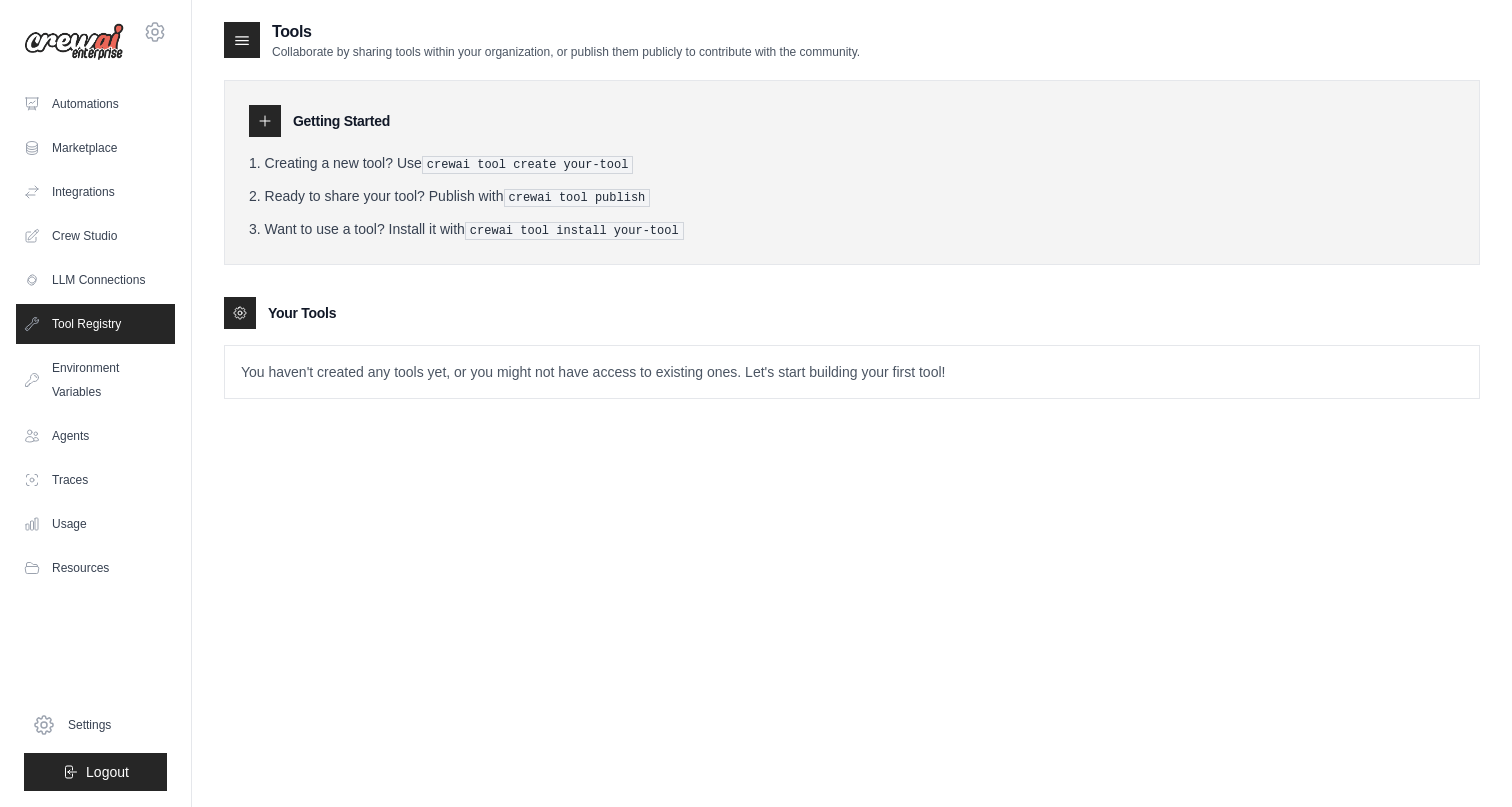 drag, startPoint x: 389, startPoint y: 163, endPoint x: 584, endPoint y: 172, distance: 195.20758 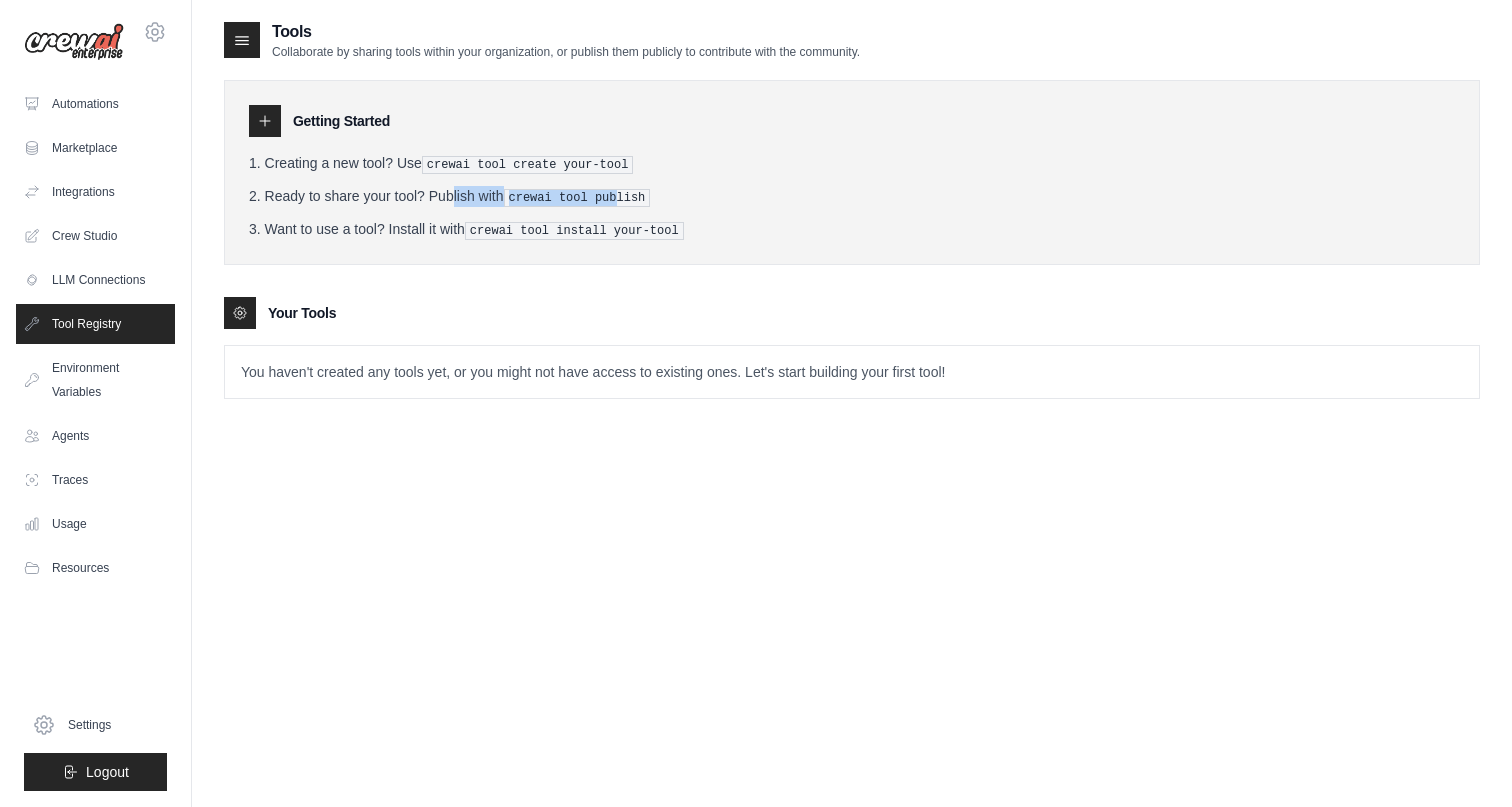 drag, startPoint x: 395, startPoint y: 193, endPoint x: 627, endPoint y: 190, distance: 232.0194 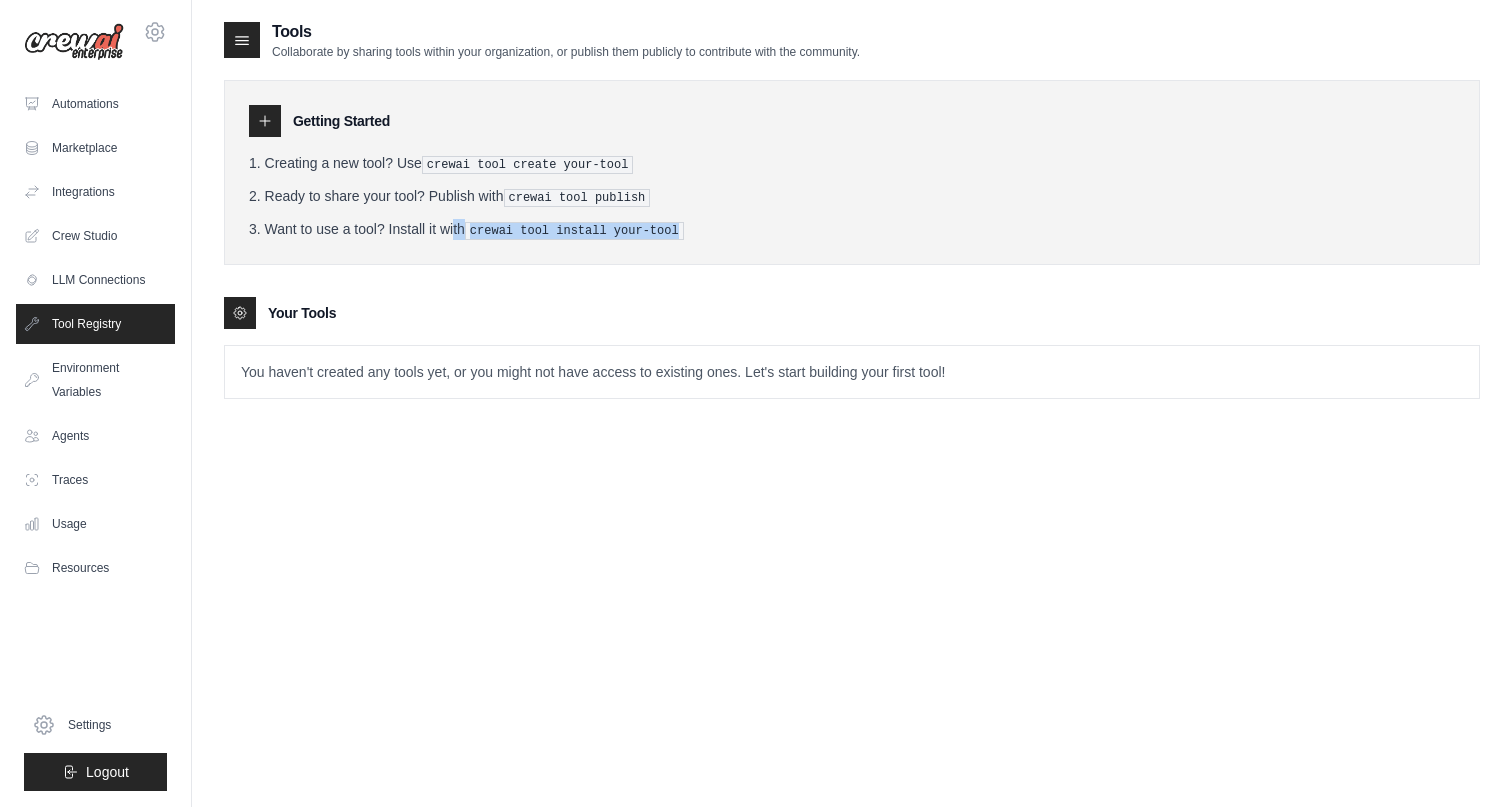 drag, startPoint x: 415, startPoint y: 228, endPoint x: 635, endPoint y: 242, distance: 220.445 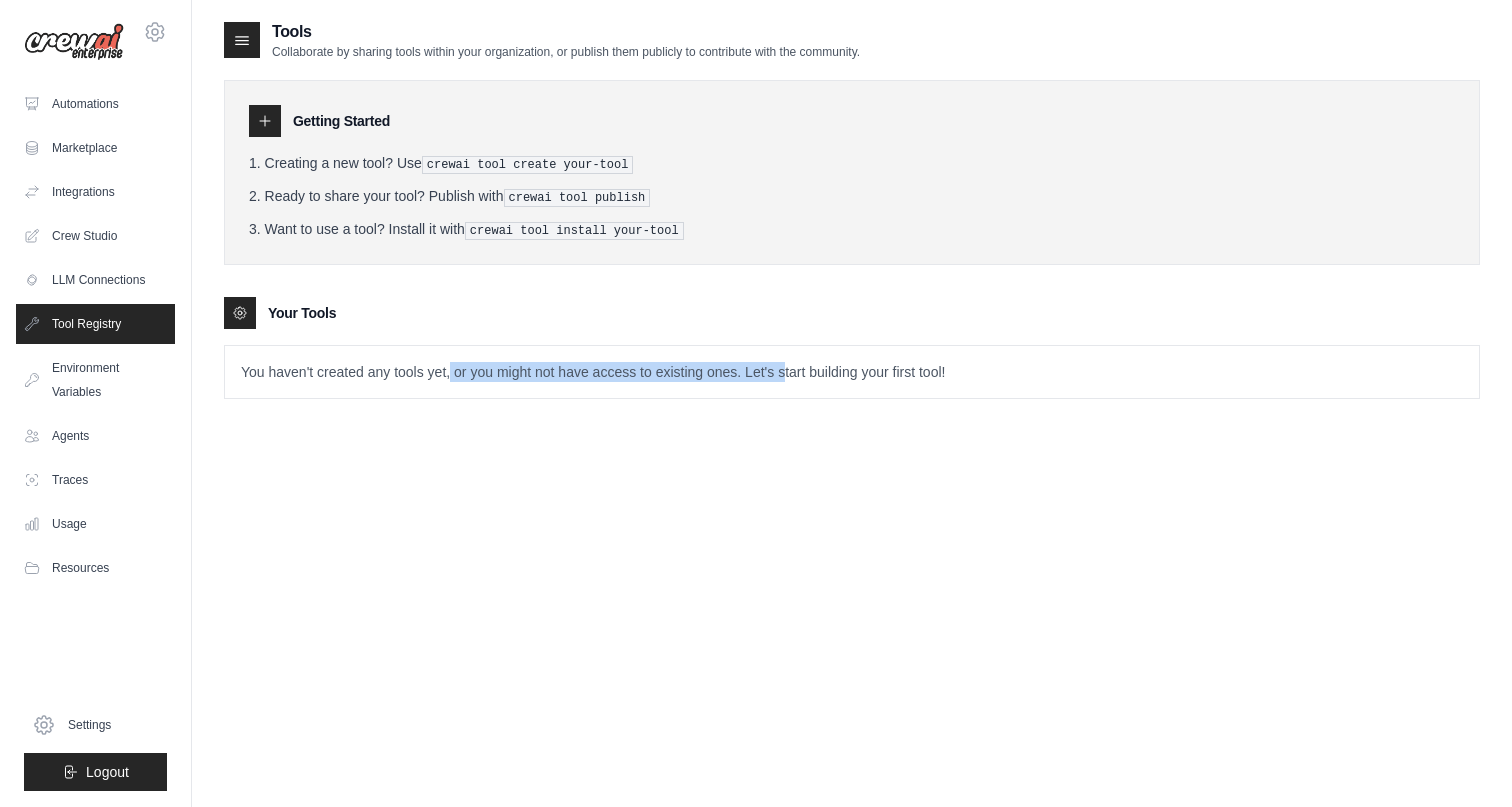 drag, startPoint x: 452, startPoint y: 369, endPoint x: 785, endPoint y: 375, distance: 333.05405 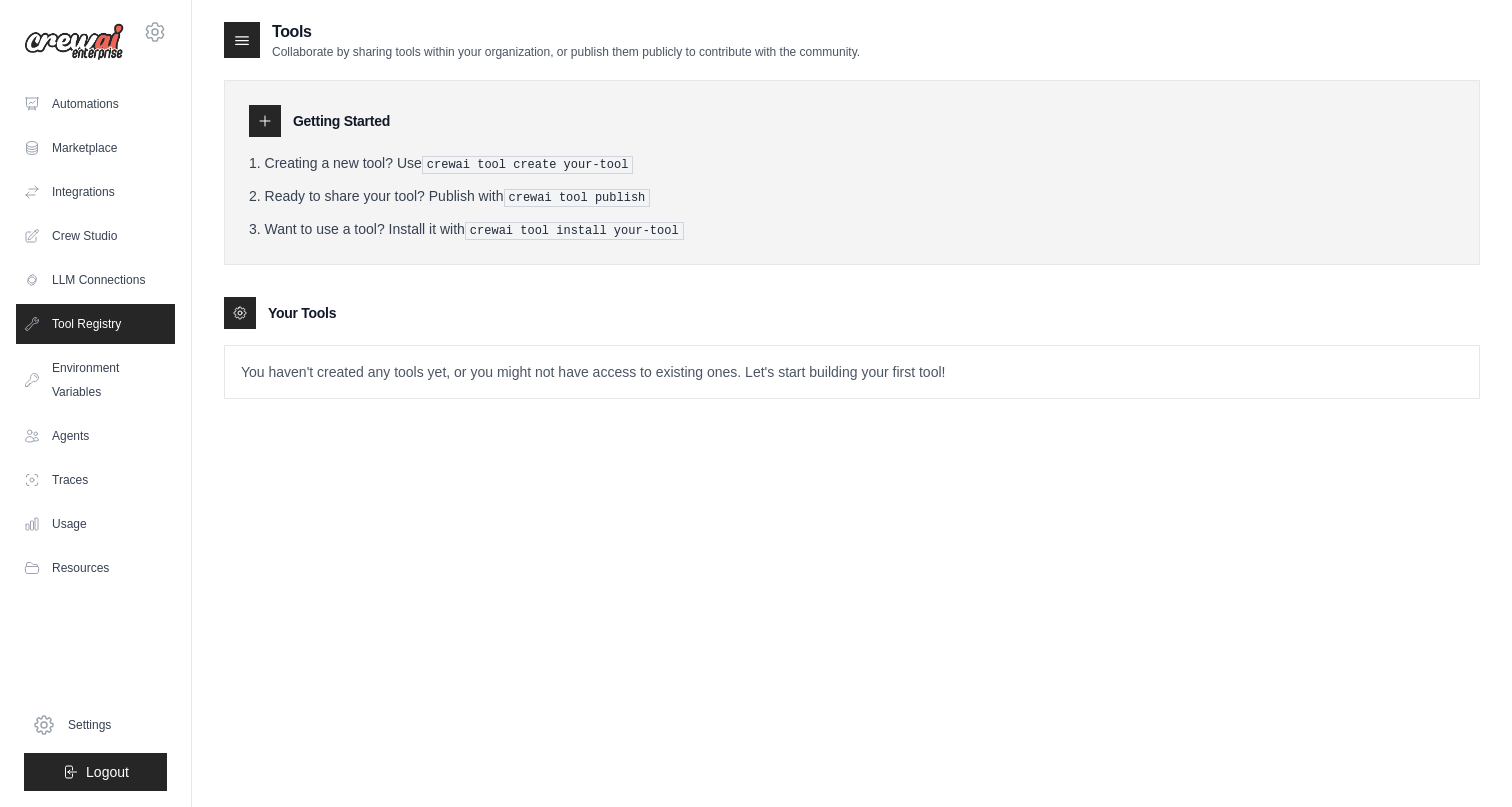 click on "Tools
Collaborate by sharing tools within your organization, or publish them
publicly to contribute with the community.
Getting Started
Creating a new tool? Use
crewai tool create your-tool
Ready to share your tool? Publish with
crewai tool publish
Want to use a tool? Install it with
crewai tool install your-tool
Your Tools" at bounding box center [852, 423] 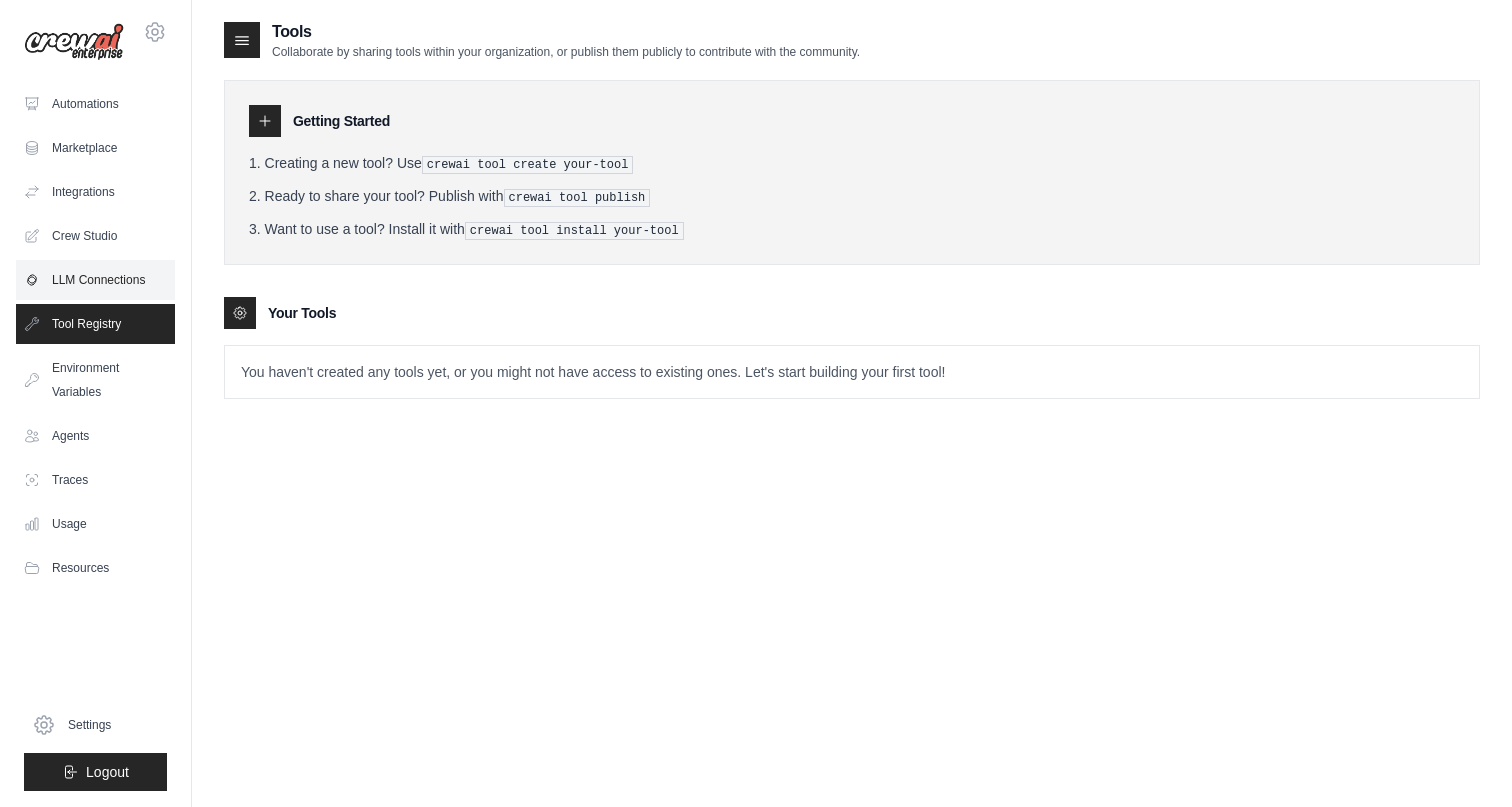click on "LLM Connections" at bounding box center (95, 280) 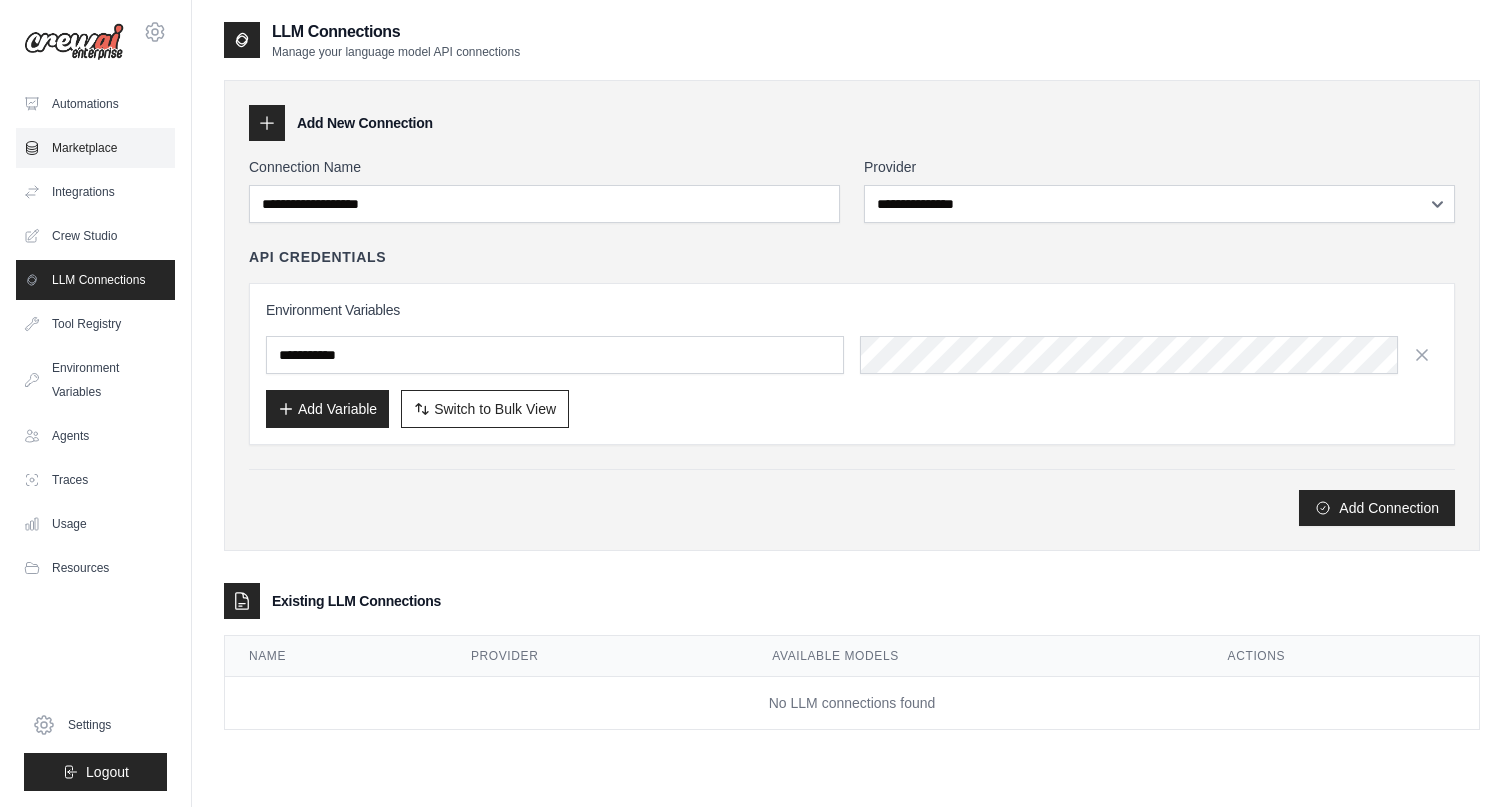 click on "Marketplace" at bounding box center (95, 148) 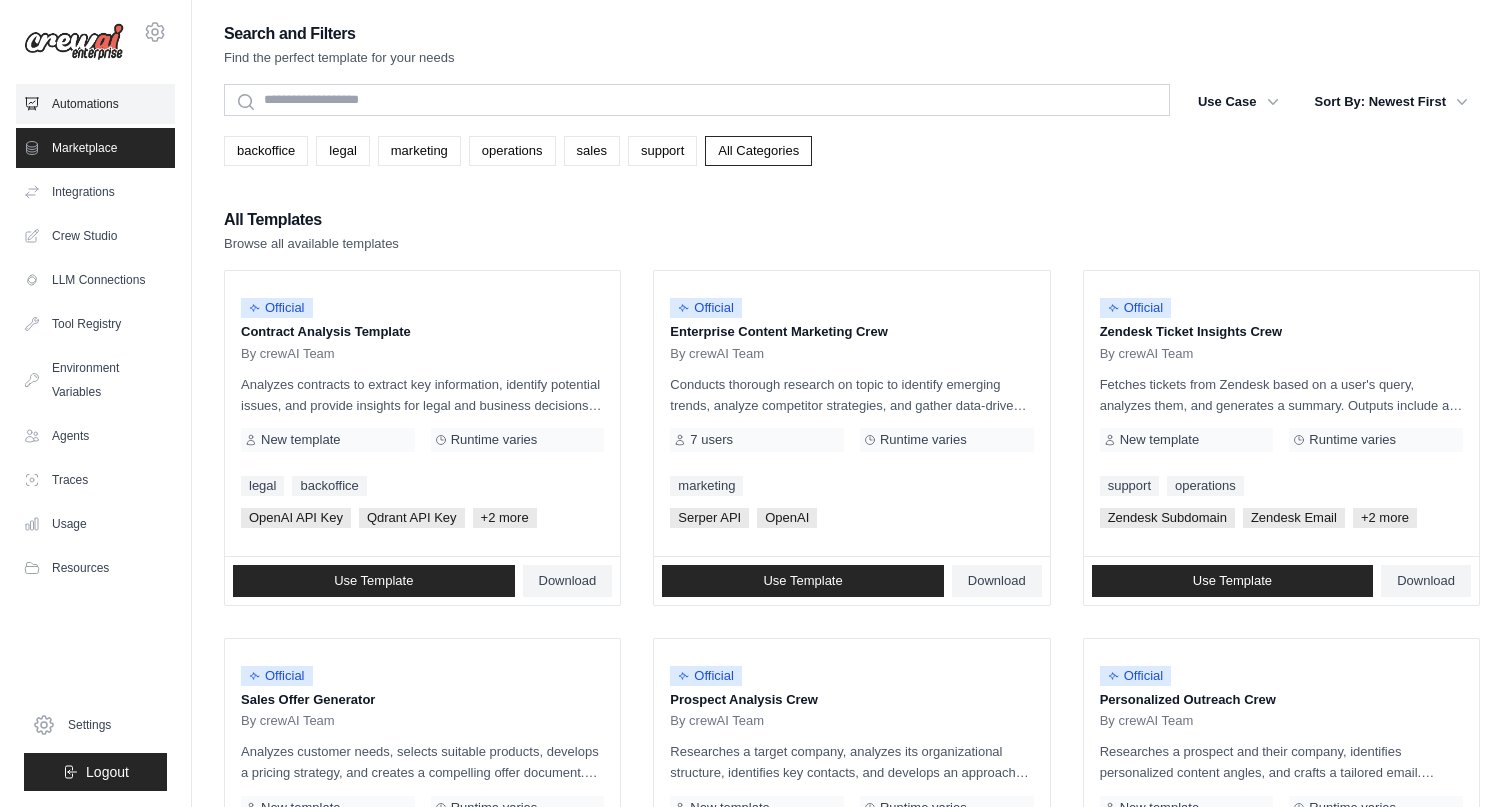click on "Automations" at bounding box center [95, 104] 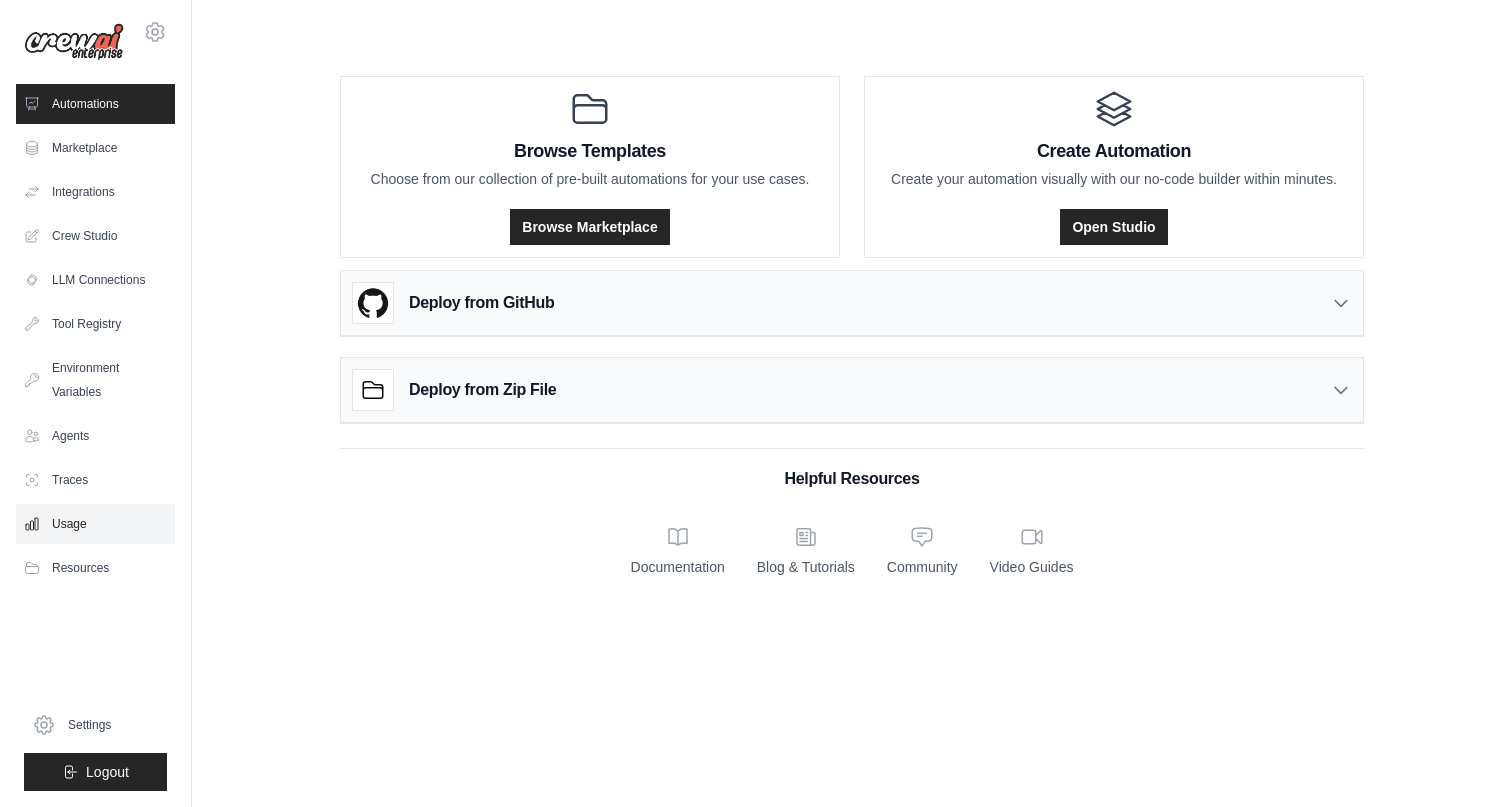 click on "Usage" at bounding box center (95, 524) 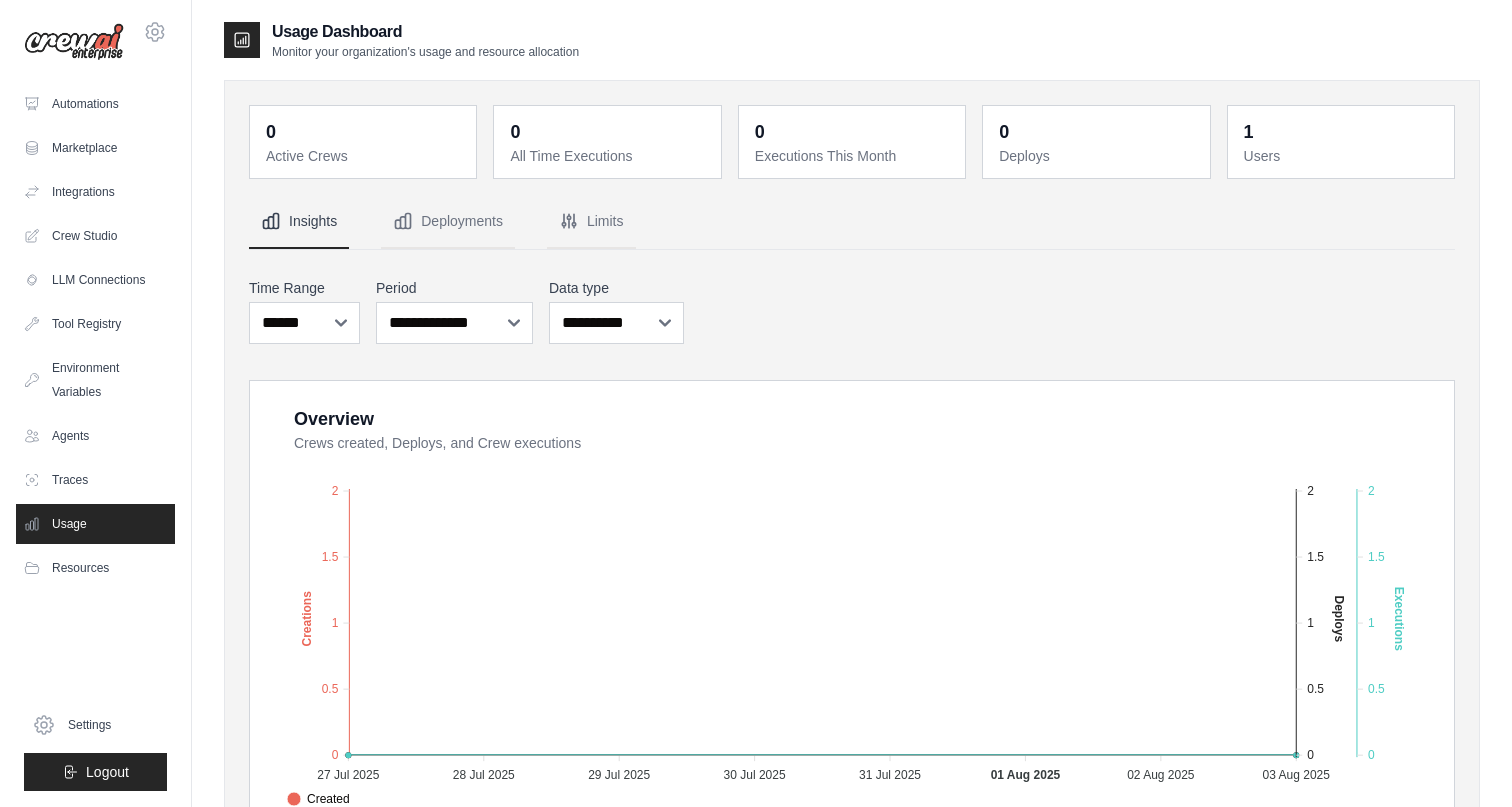 click 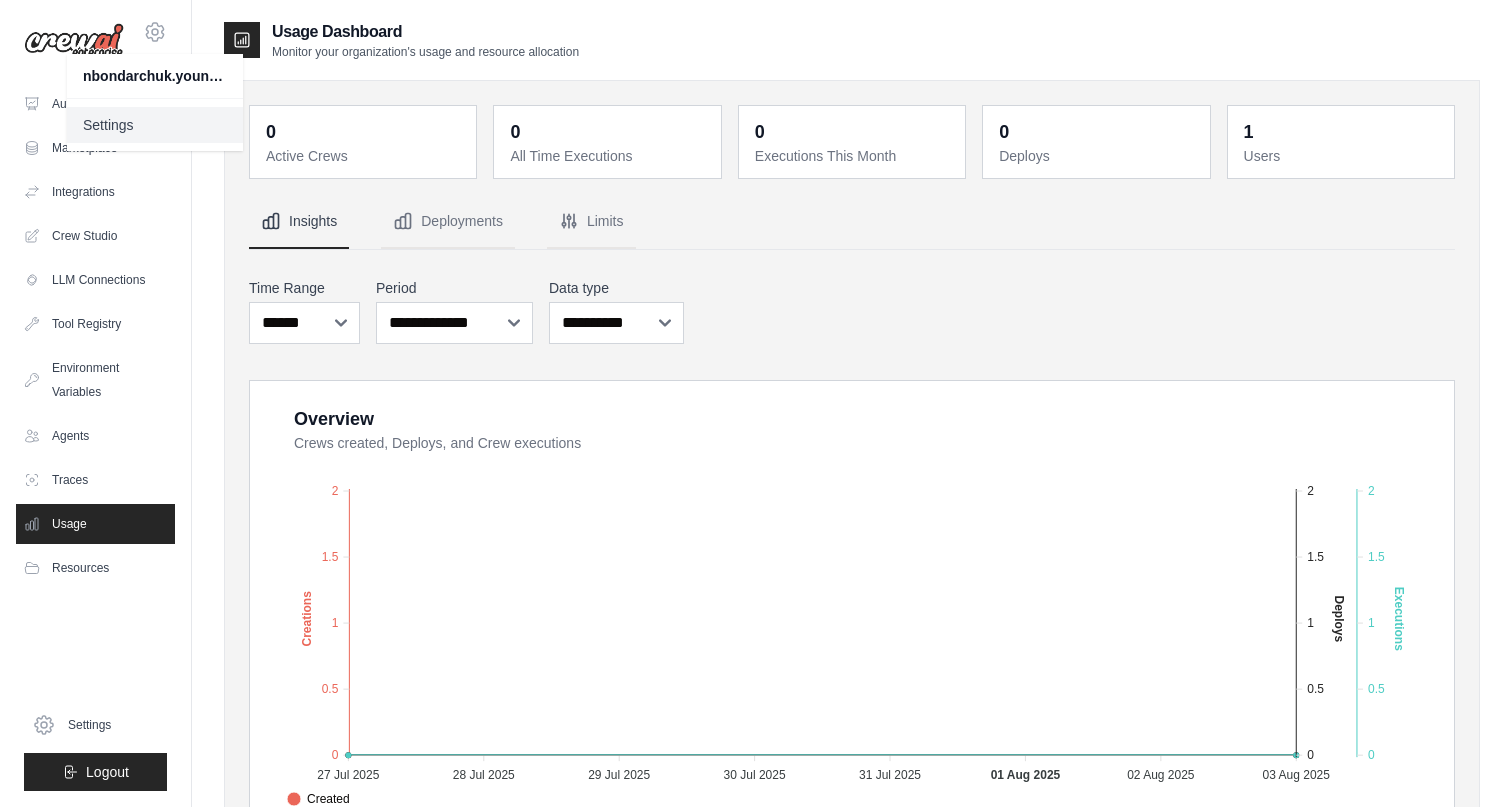 click on "Settings" at bounding box center [155, 125] 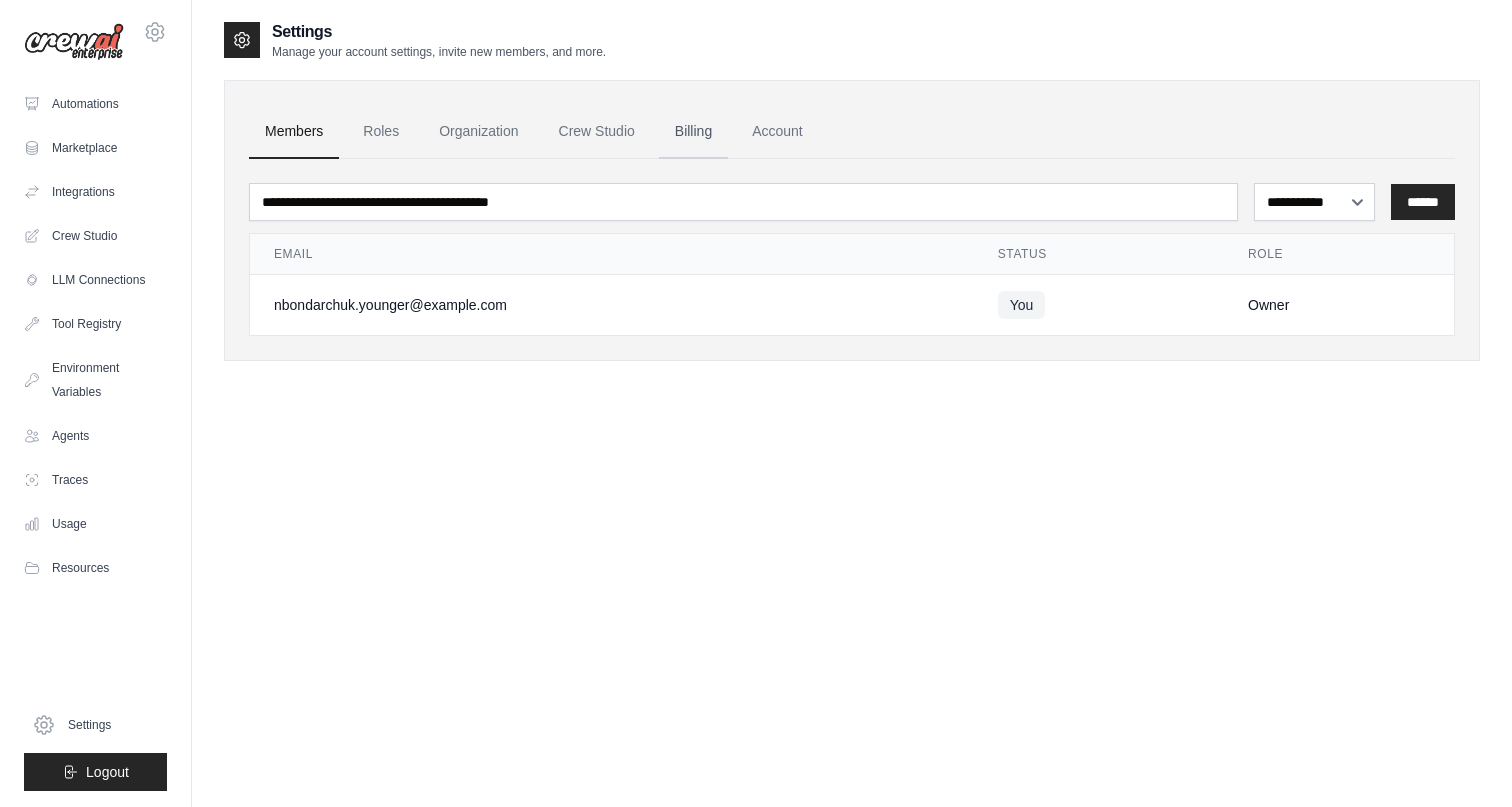 click on "Billing" at bounding box center (693, 132) 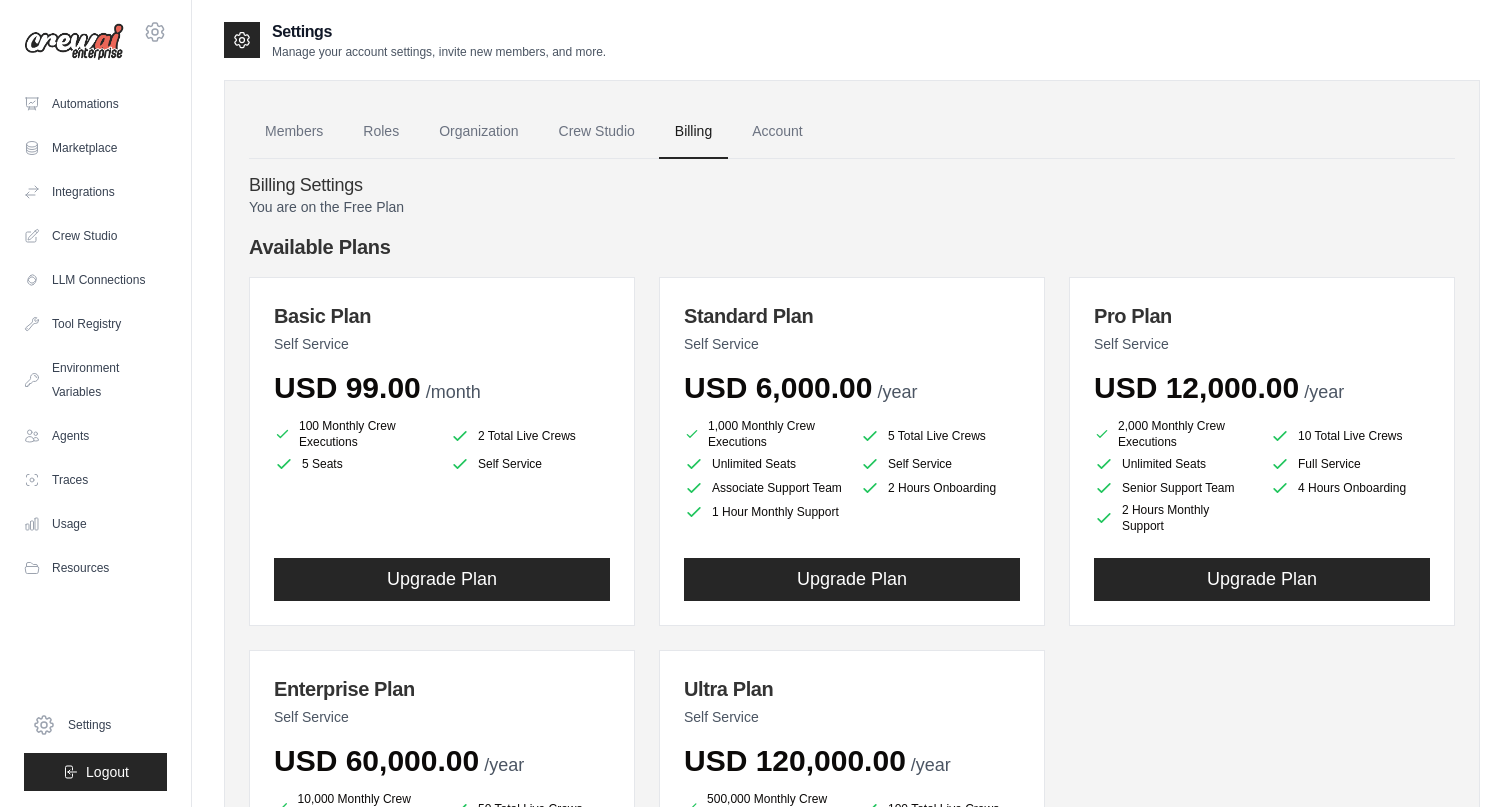 scroll, scrollTop: 0, scrollLeft: 0, axis: both 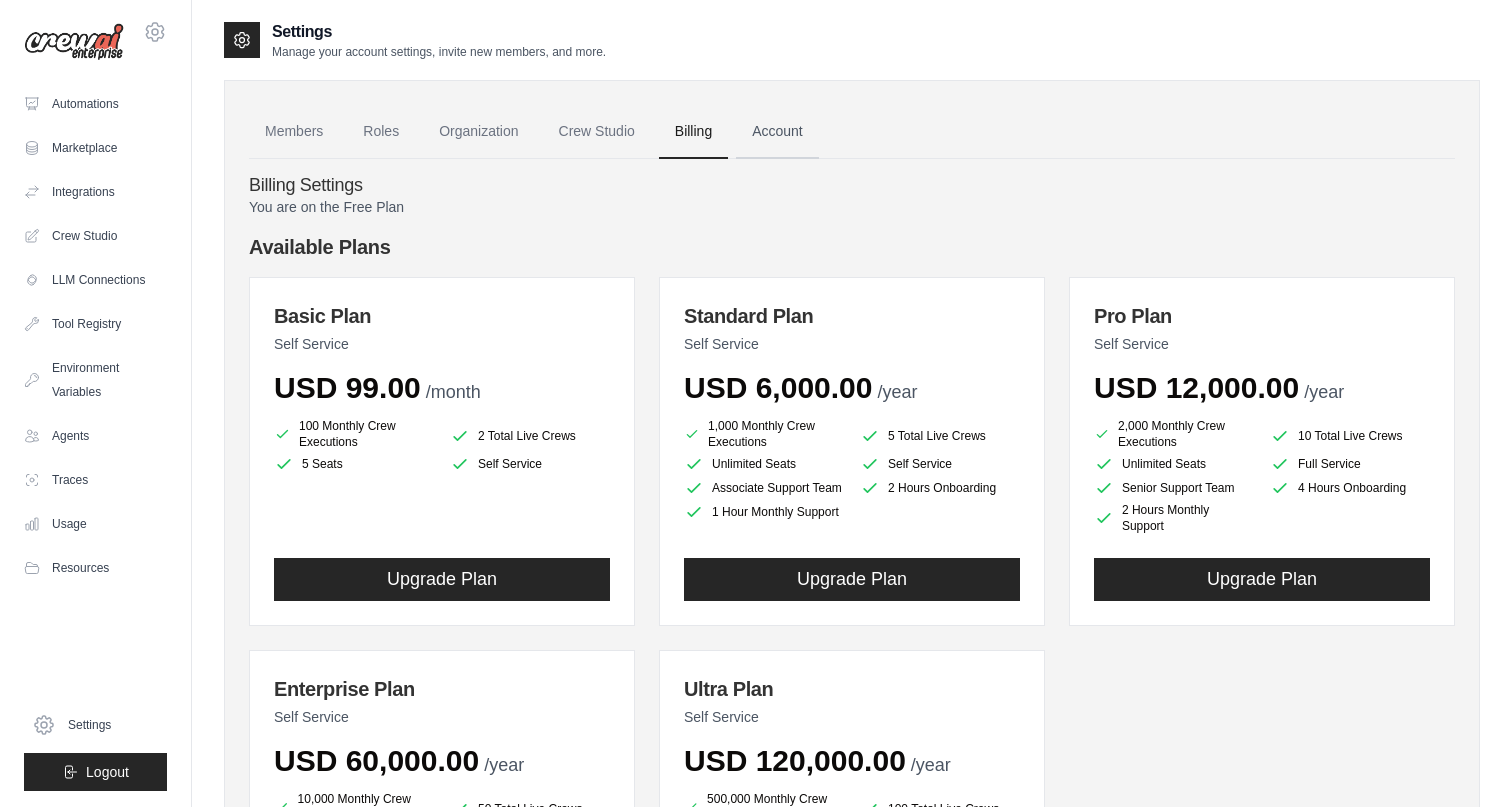 click on "Account" at bounding box center (777, 132) 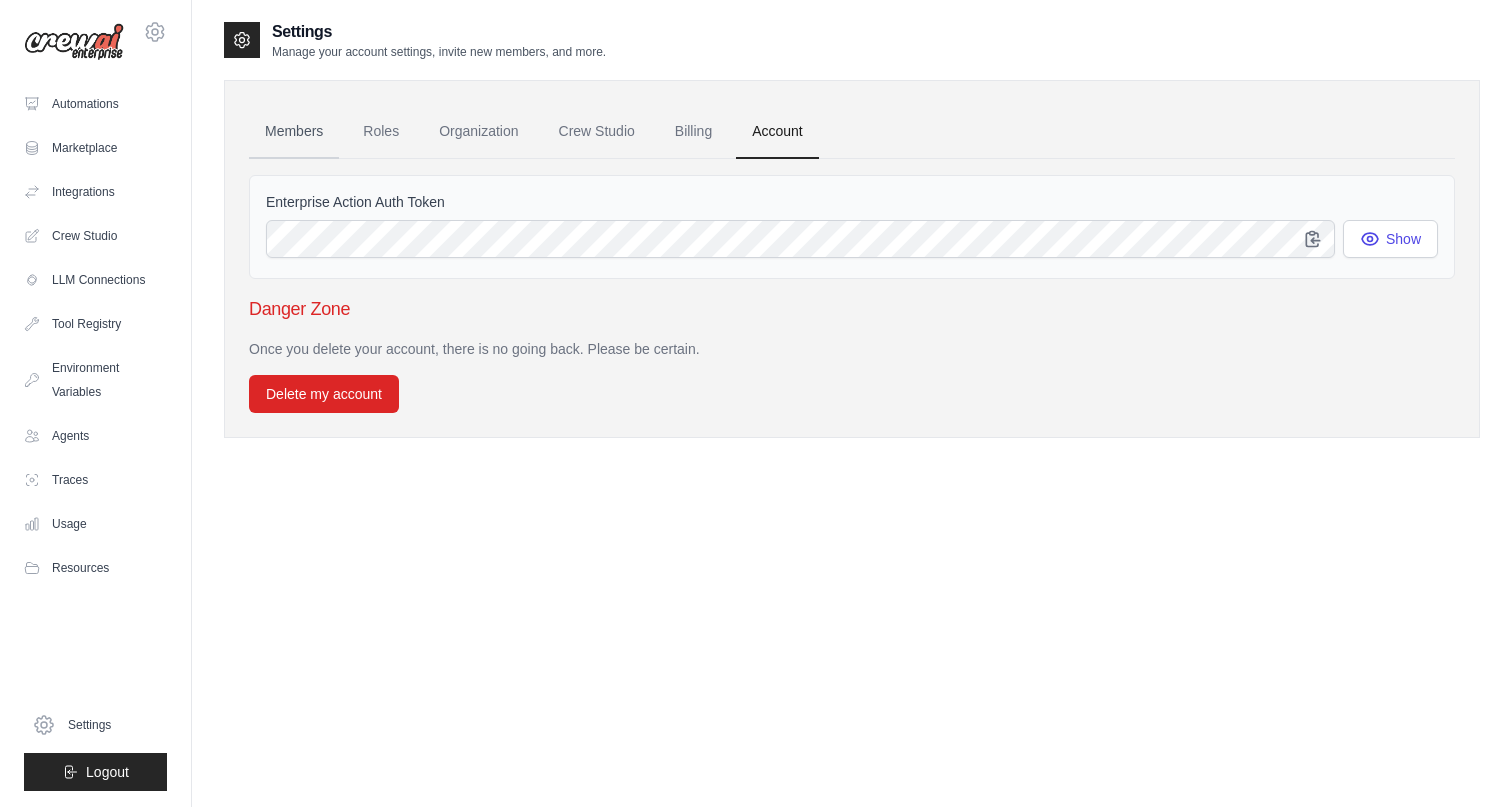 click on "Members" at bounding box center (294, 132) 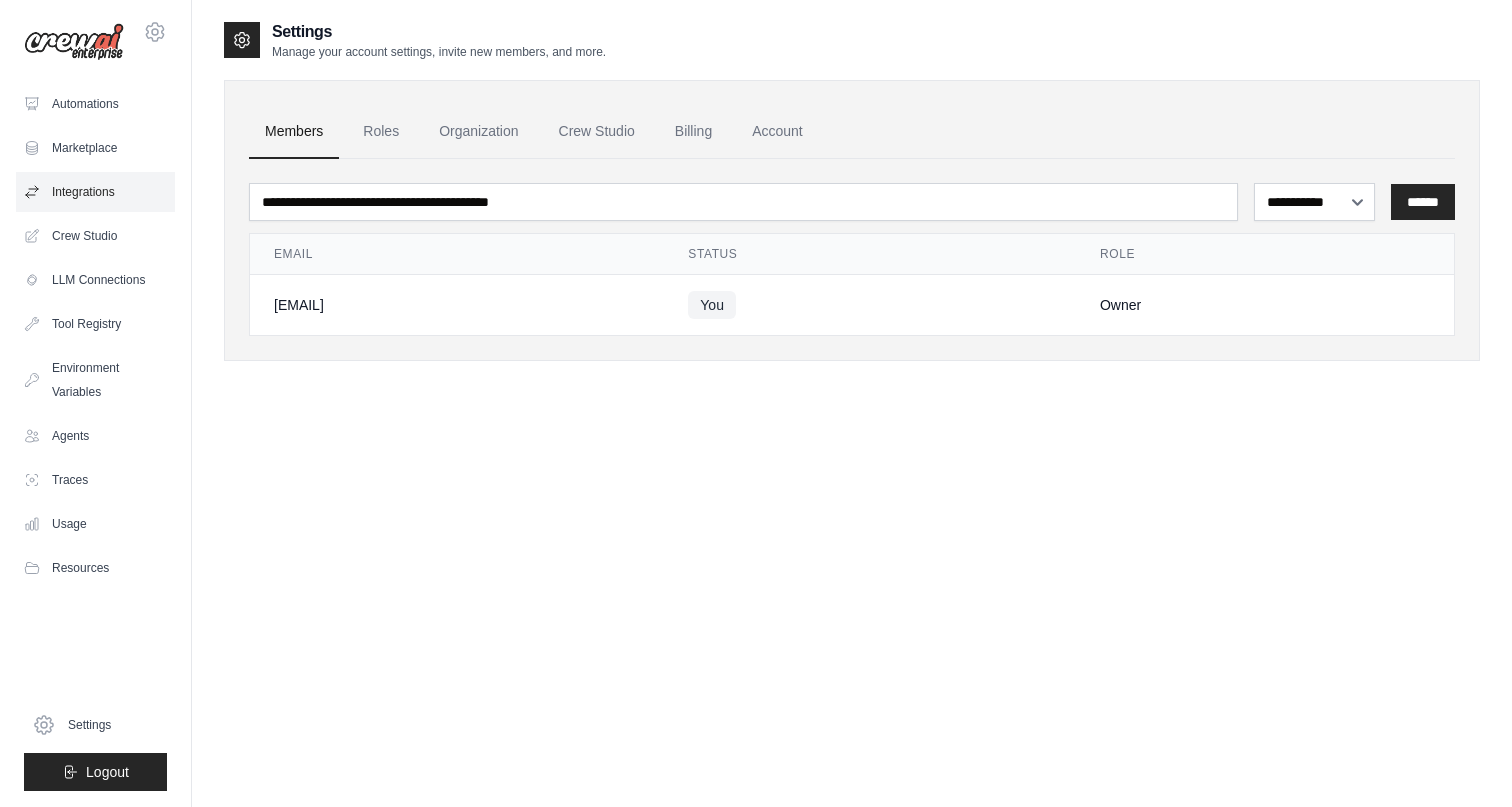 click on "Integrations" at bounding box center [95, 192] 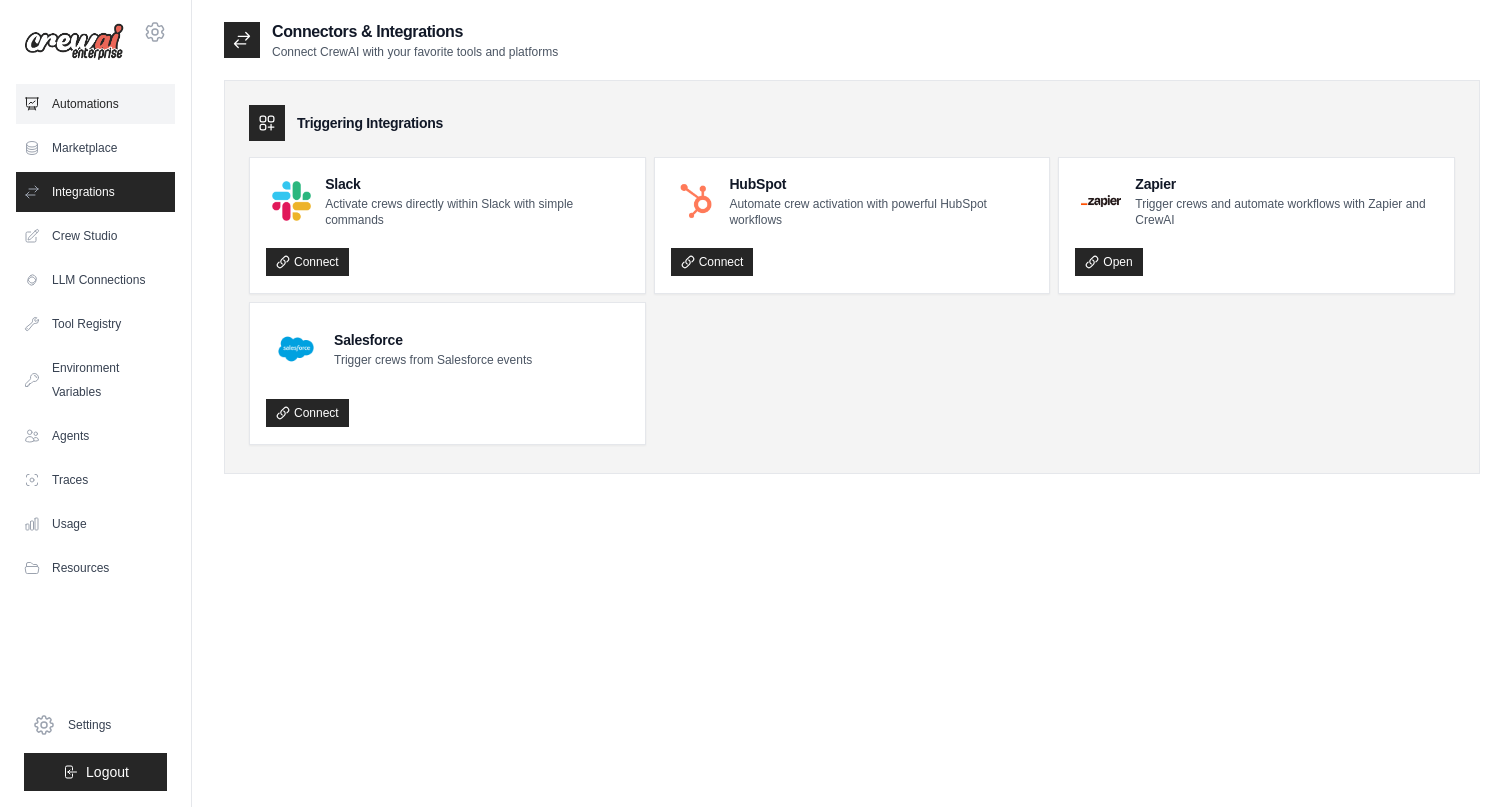 click on "Automations" at bounding box center (95, 104) 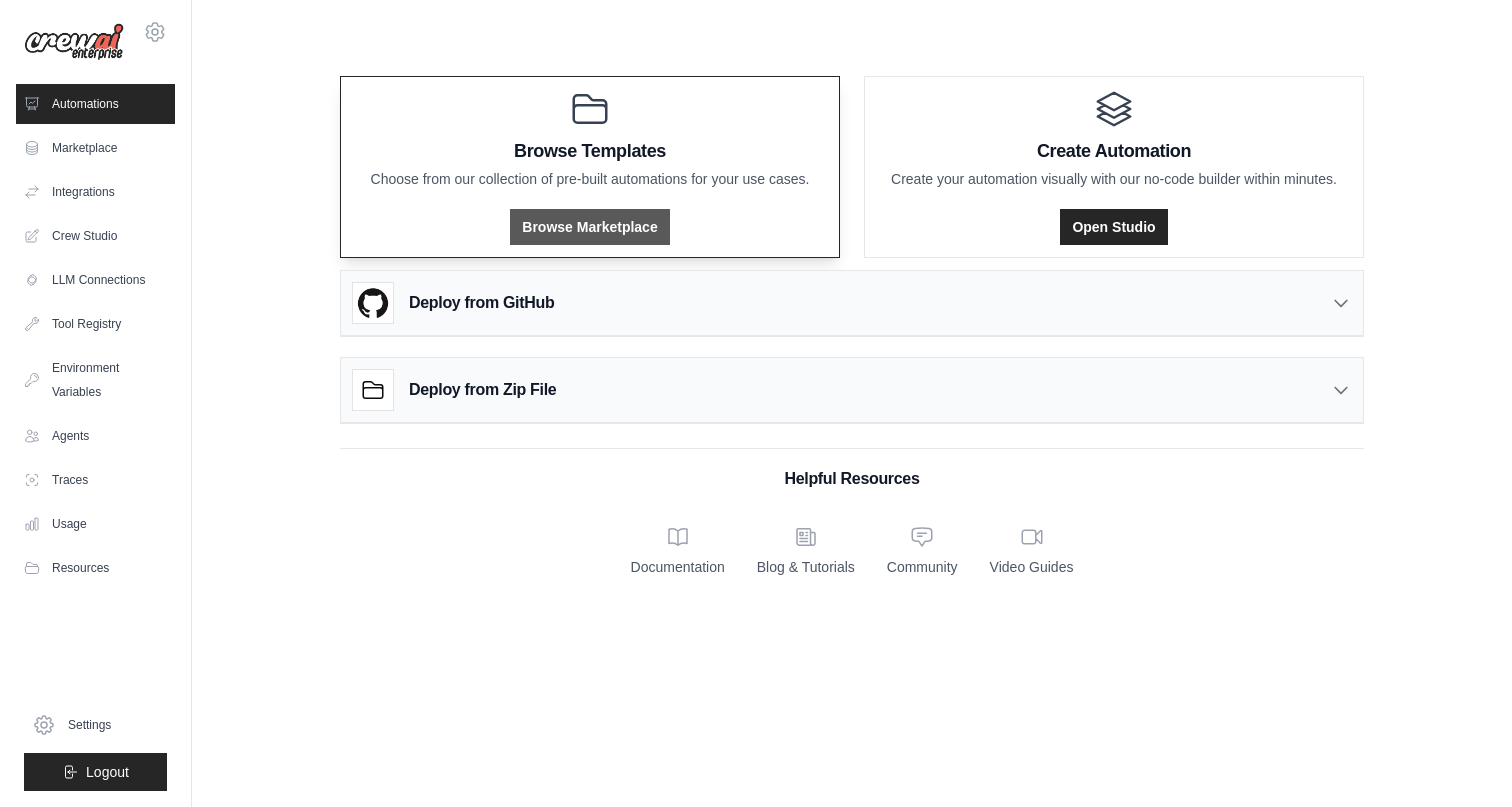 click on "Browse Marketplace" at bounding box center [589, 227] 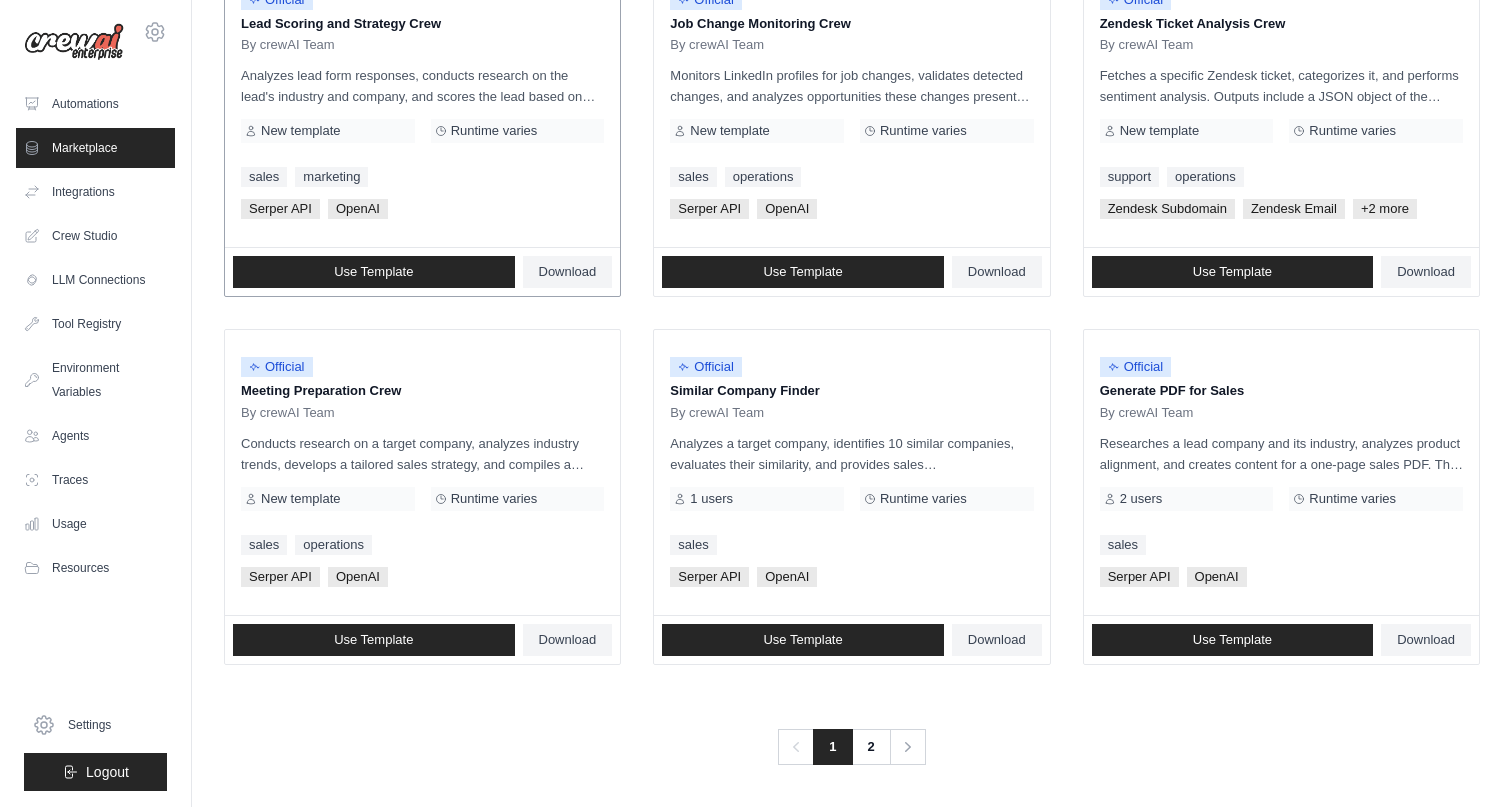 scroll, scrollTop: 1043, scrollLeft: 0, axis: vertical 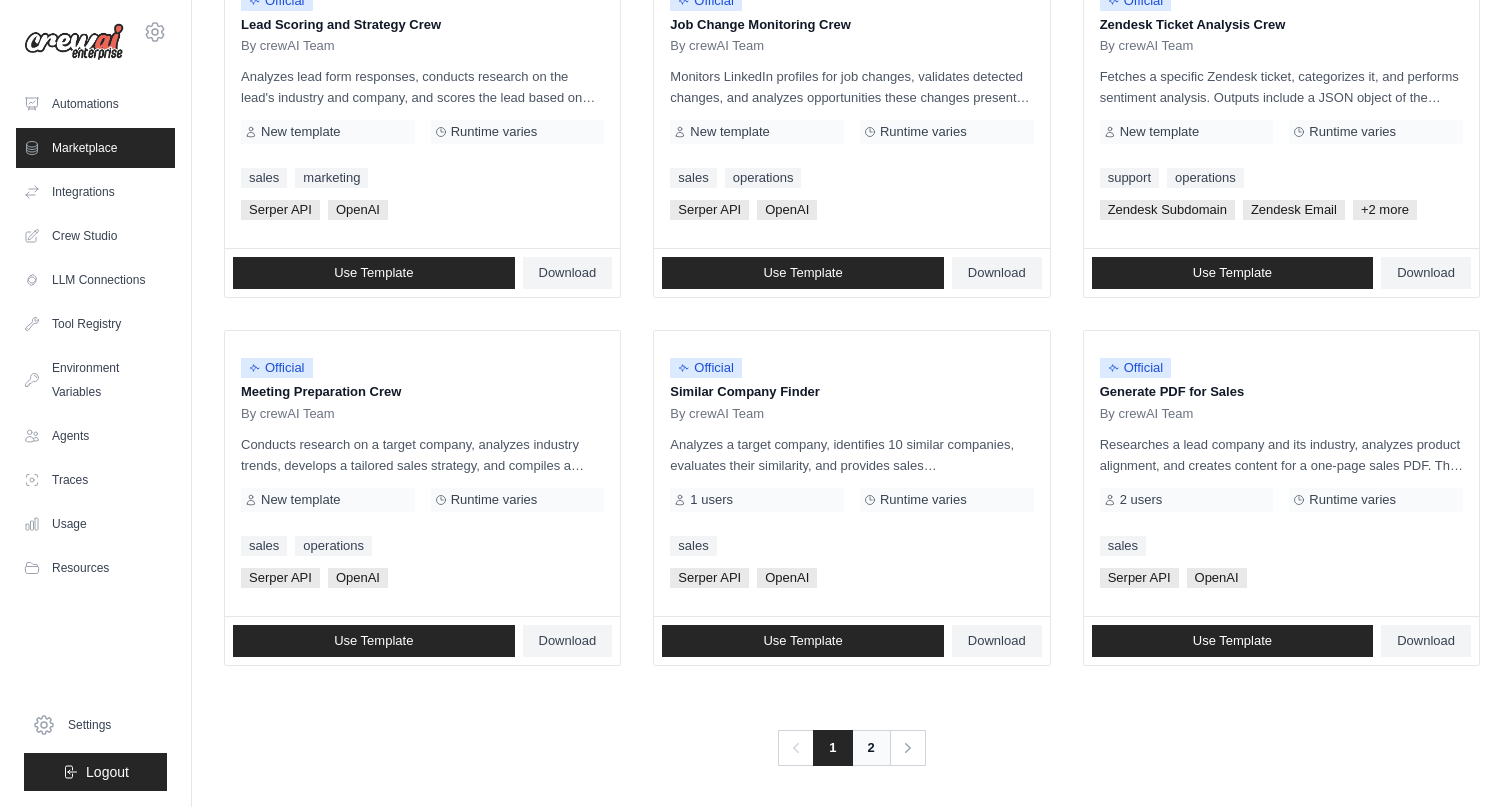 click on "2" at bounding box center (871, 748) 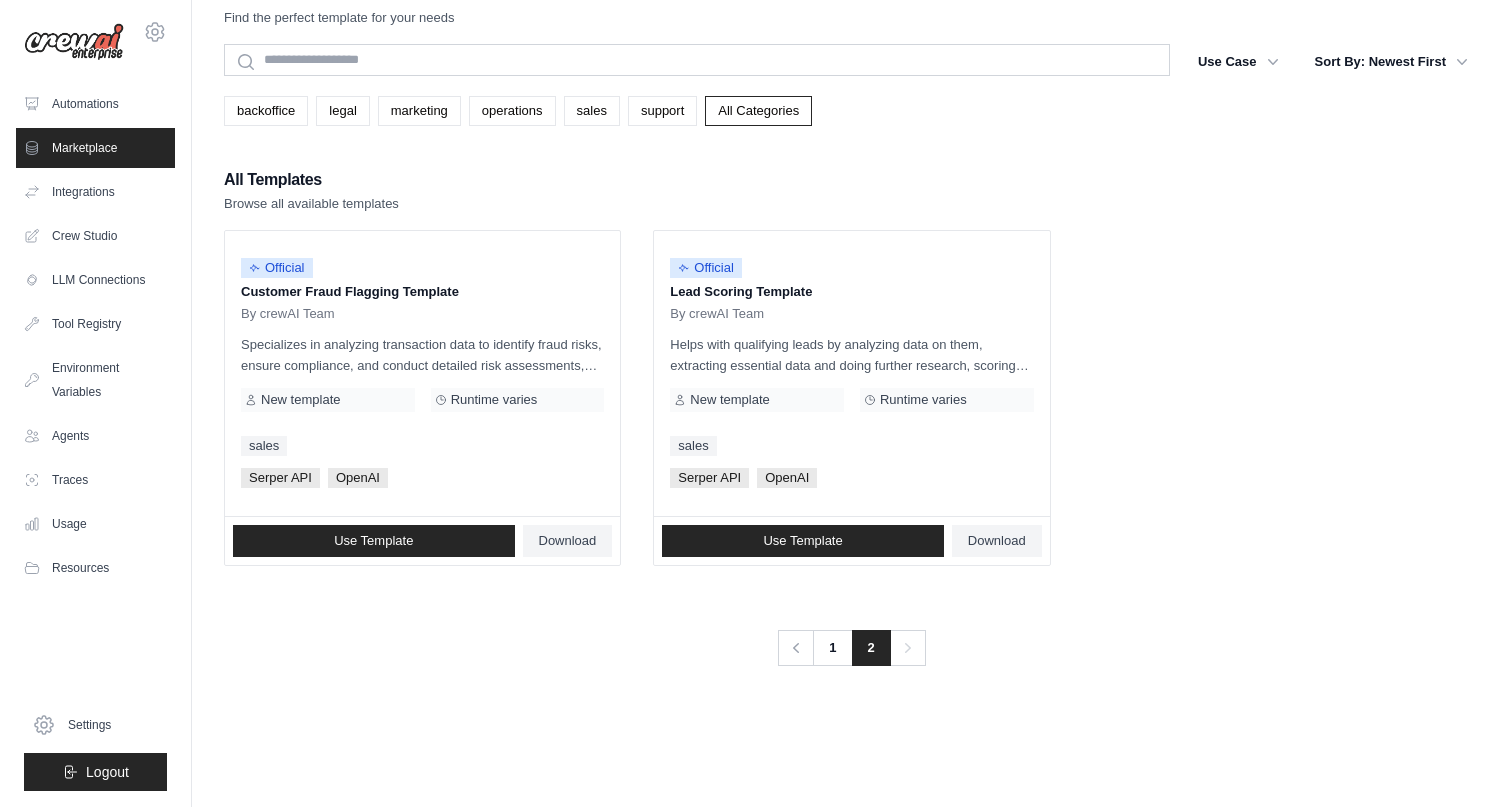 scroll, scrollTop: 0, scrollLeft: 0, axis: both 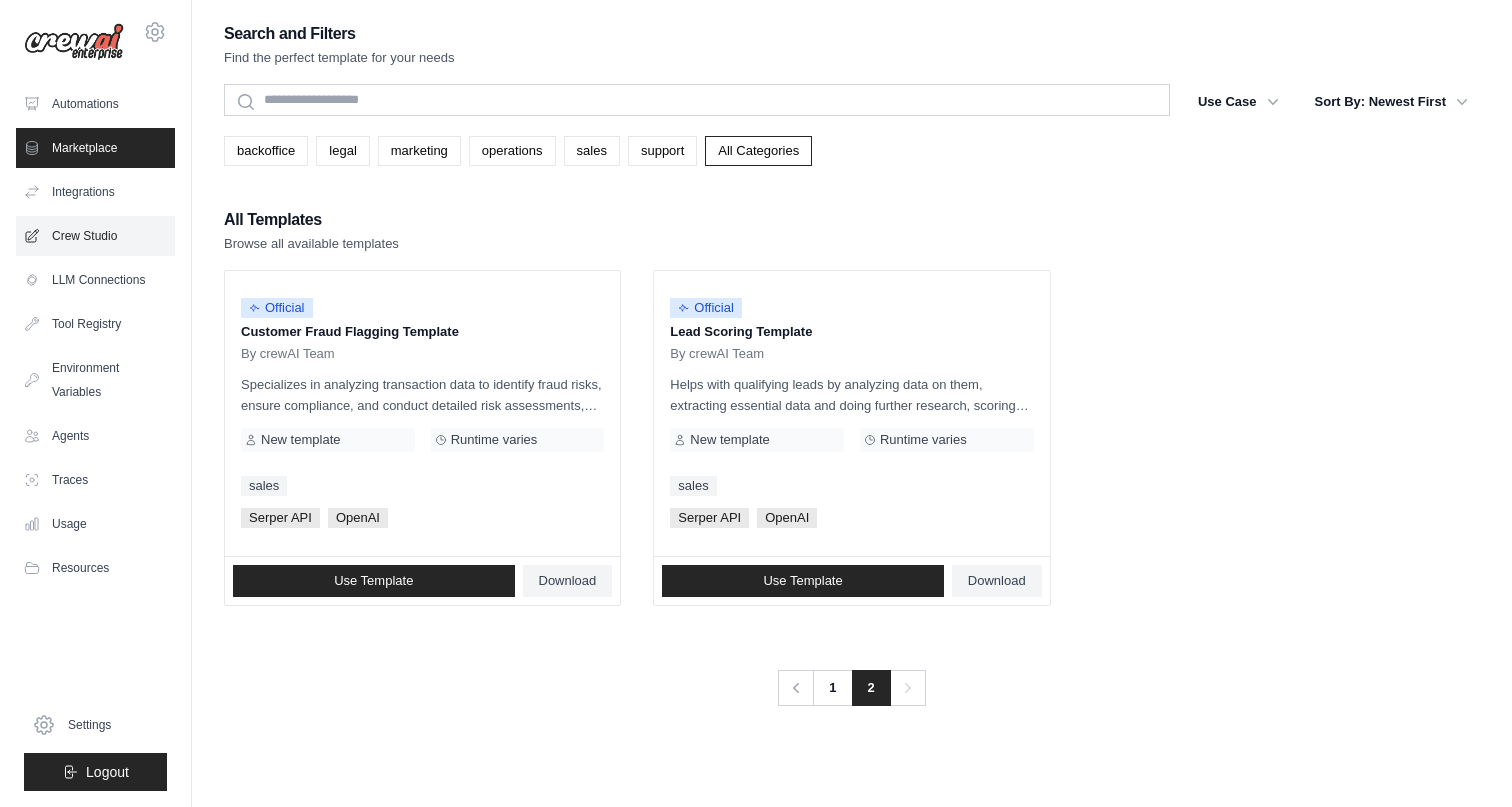 click on "Crew Studio" at bounding box center [95, 236] 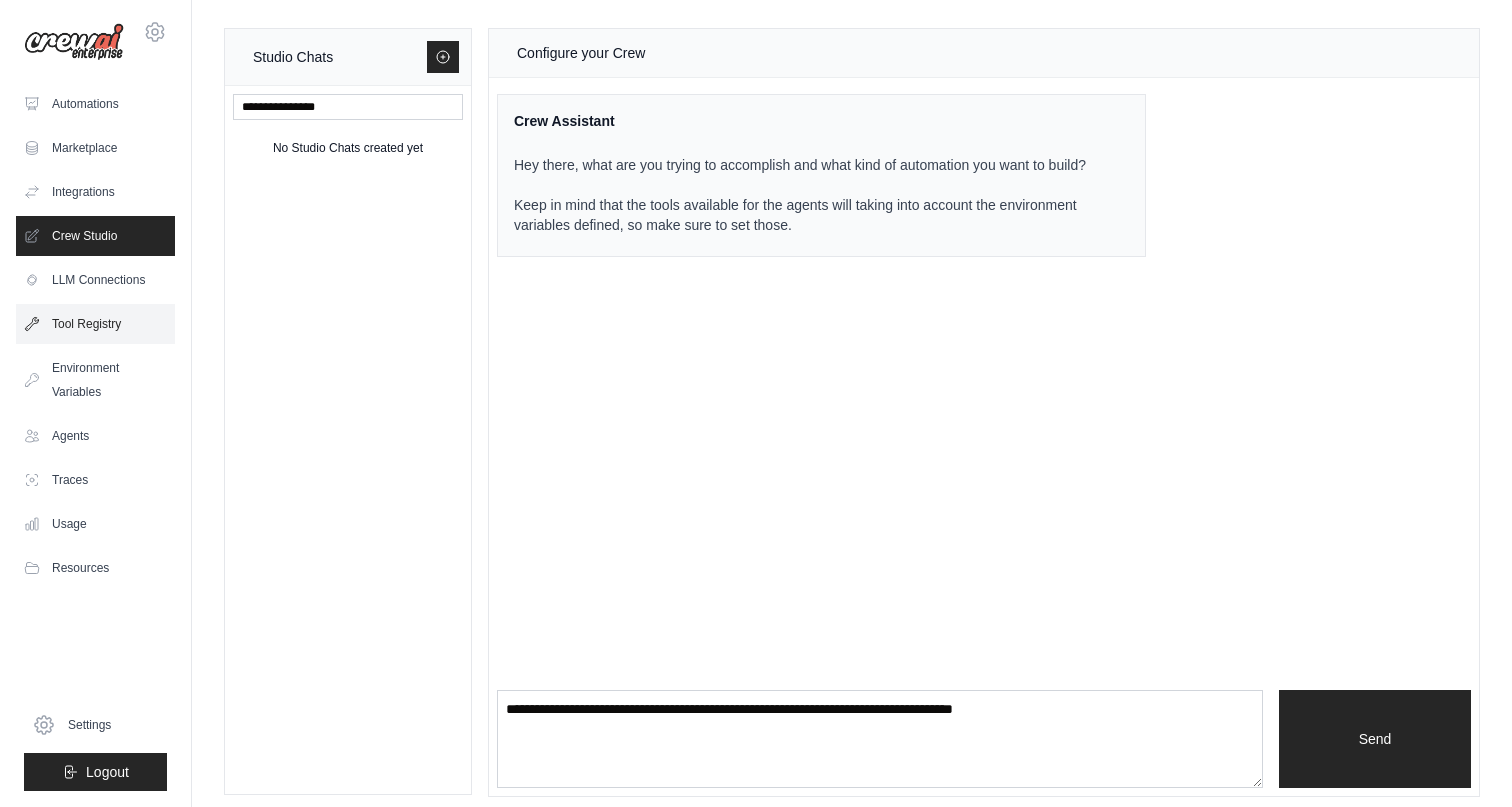 click on "Tool Registry" at bounding box center (95, 324) 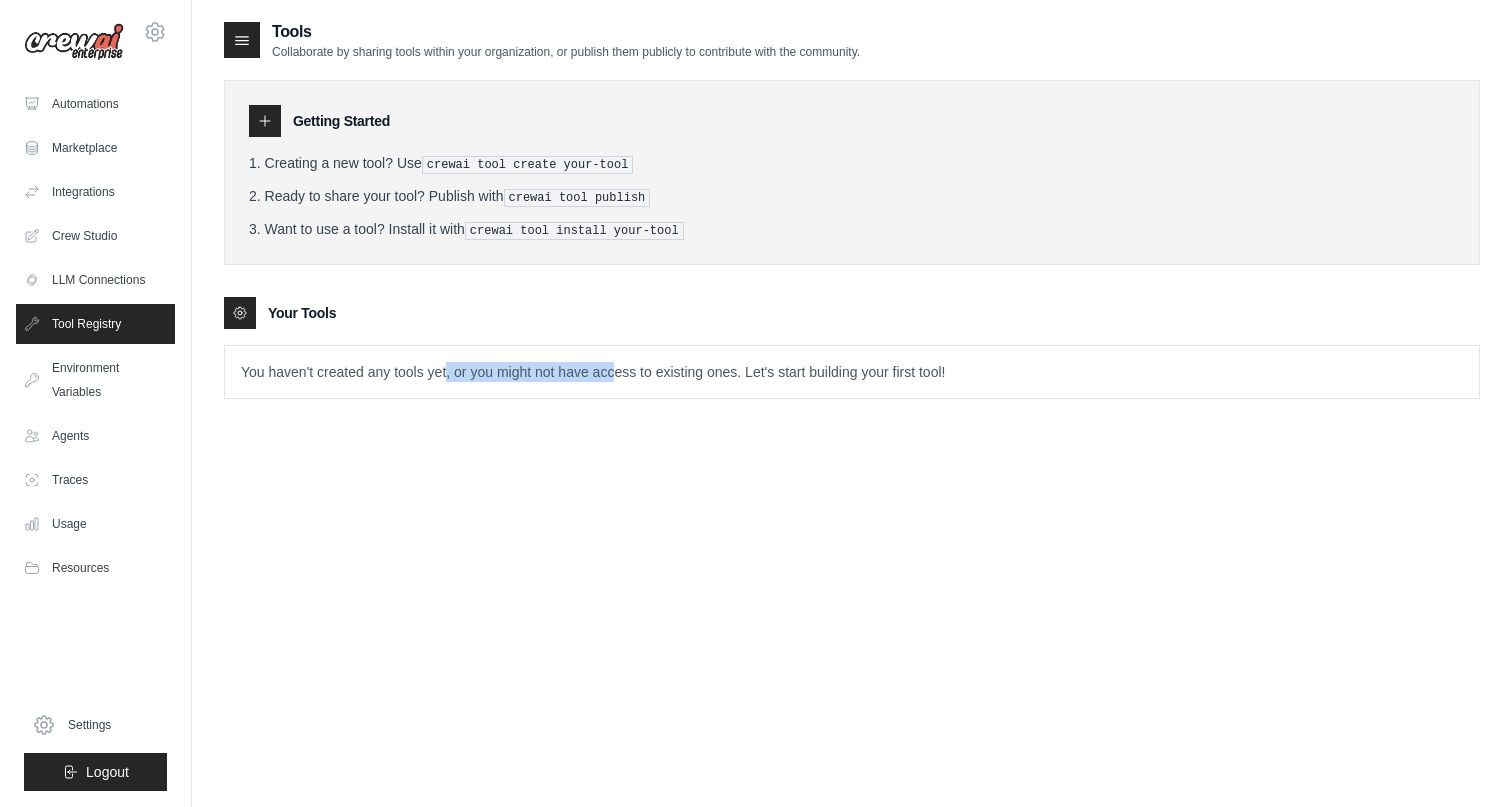 drag, startPoint x: 445, startPoint y: 364, endPoint x: 617, endPoint y: 369, distance: 172.07266 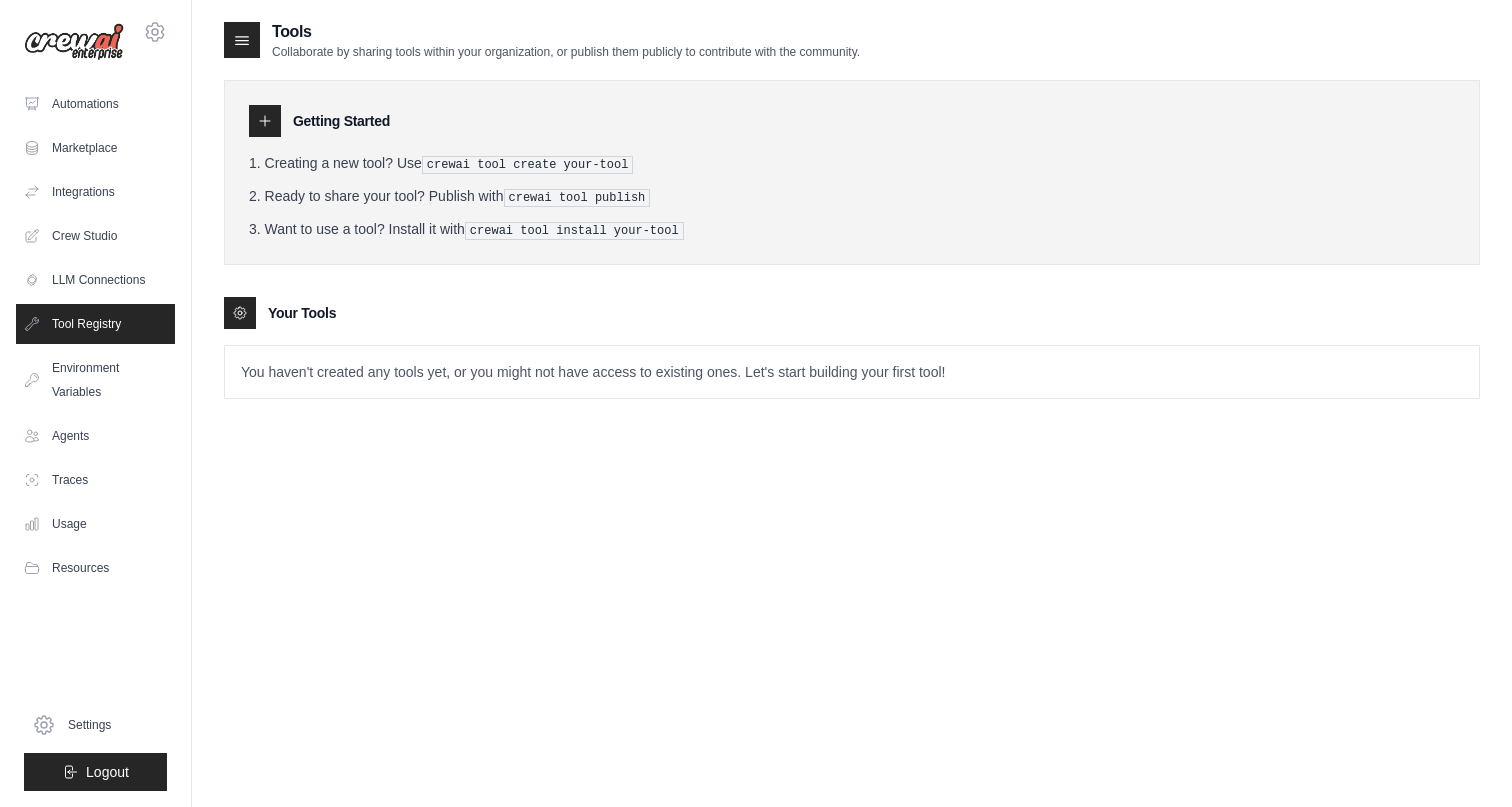 click on "You haven't created any tools yet, or you might not have access to
existing ones. Let's start building your first tool!" at bounding box center [852, 372] 